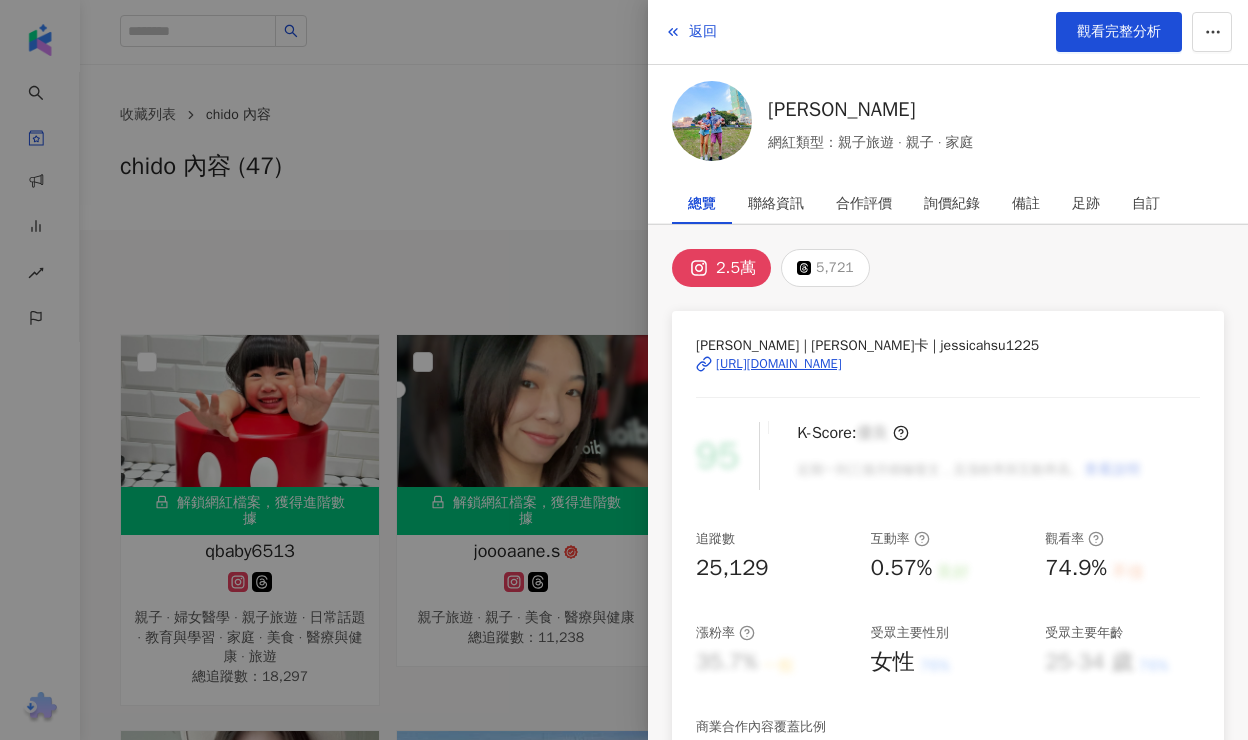 scroll, scrollTop: 1324, scrollLeft: 0, axis: vertical 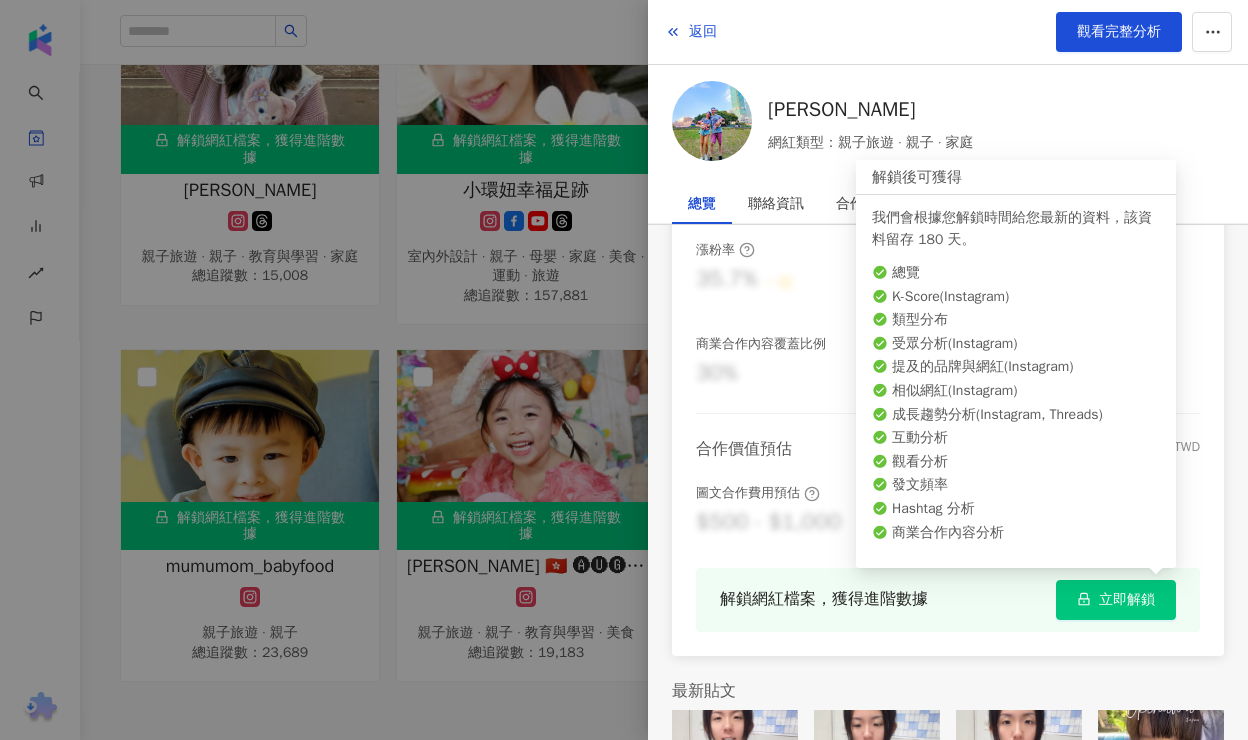 click on "立即解鎖" at bounding box center (1127, 600) 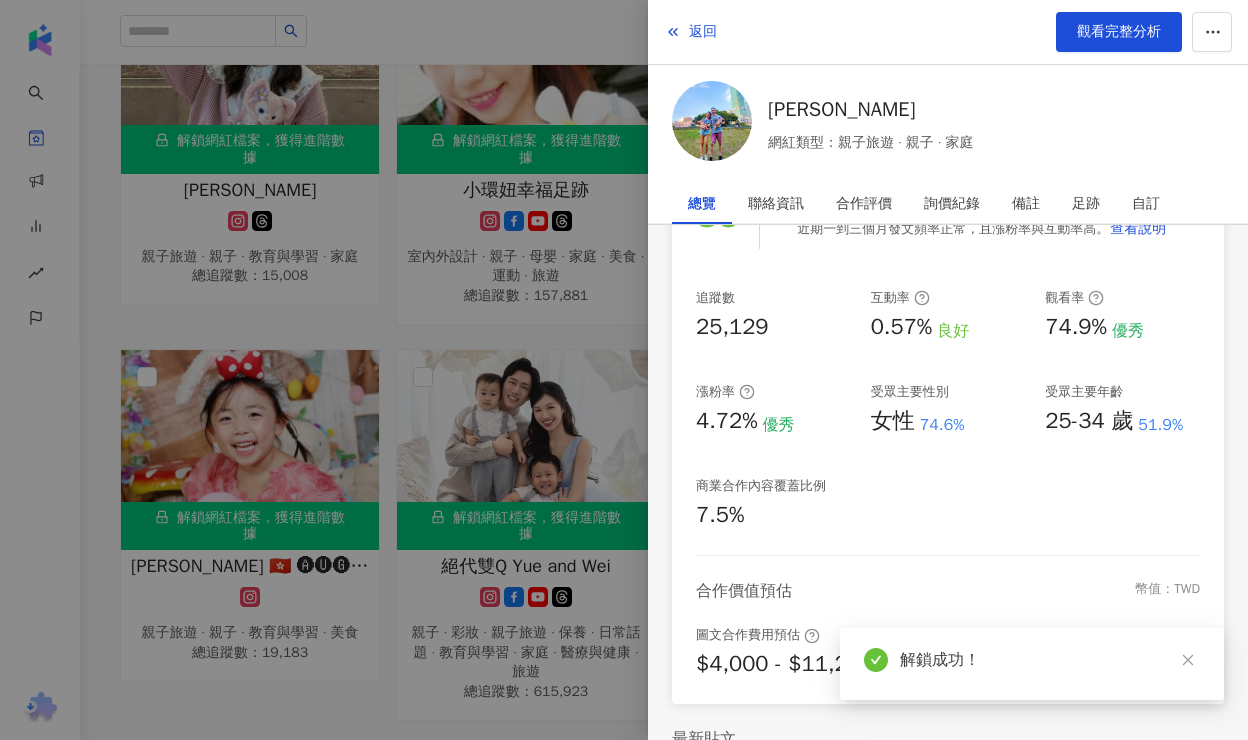 scroll, scrollTop: 139, scrollLeft: 0, axis: vertical 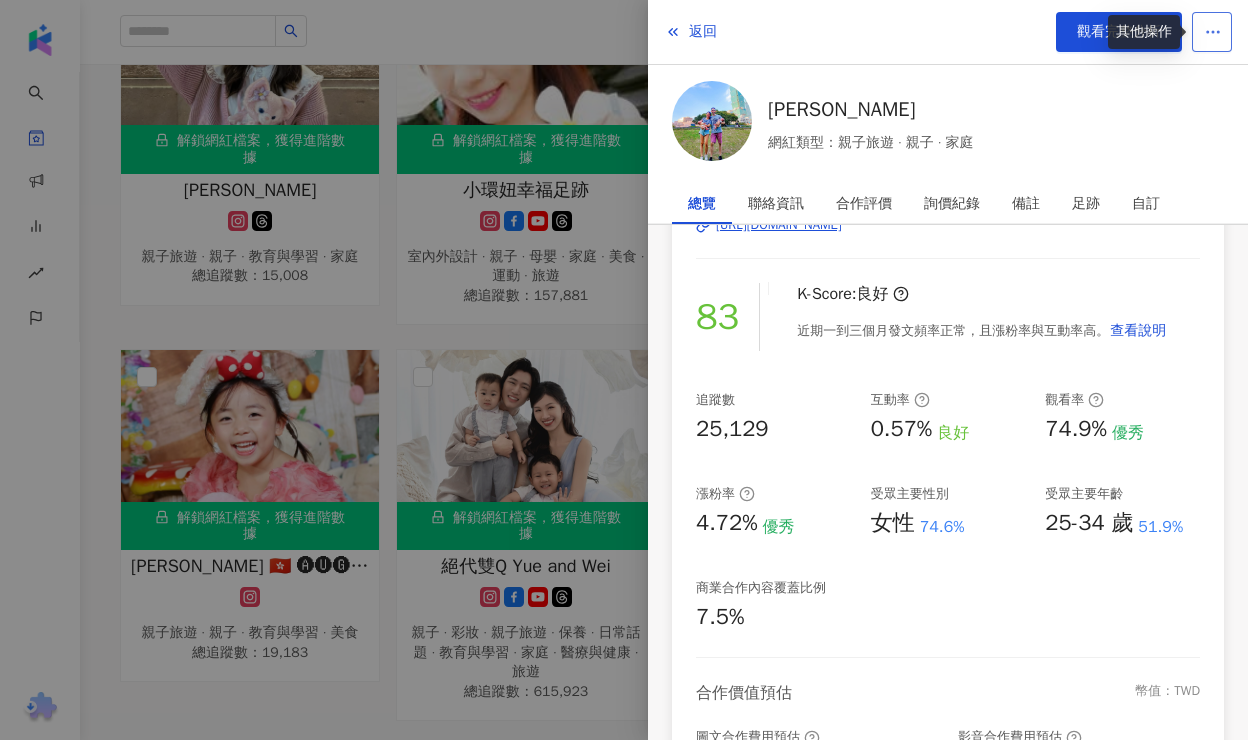 click 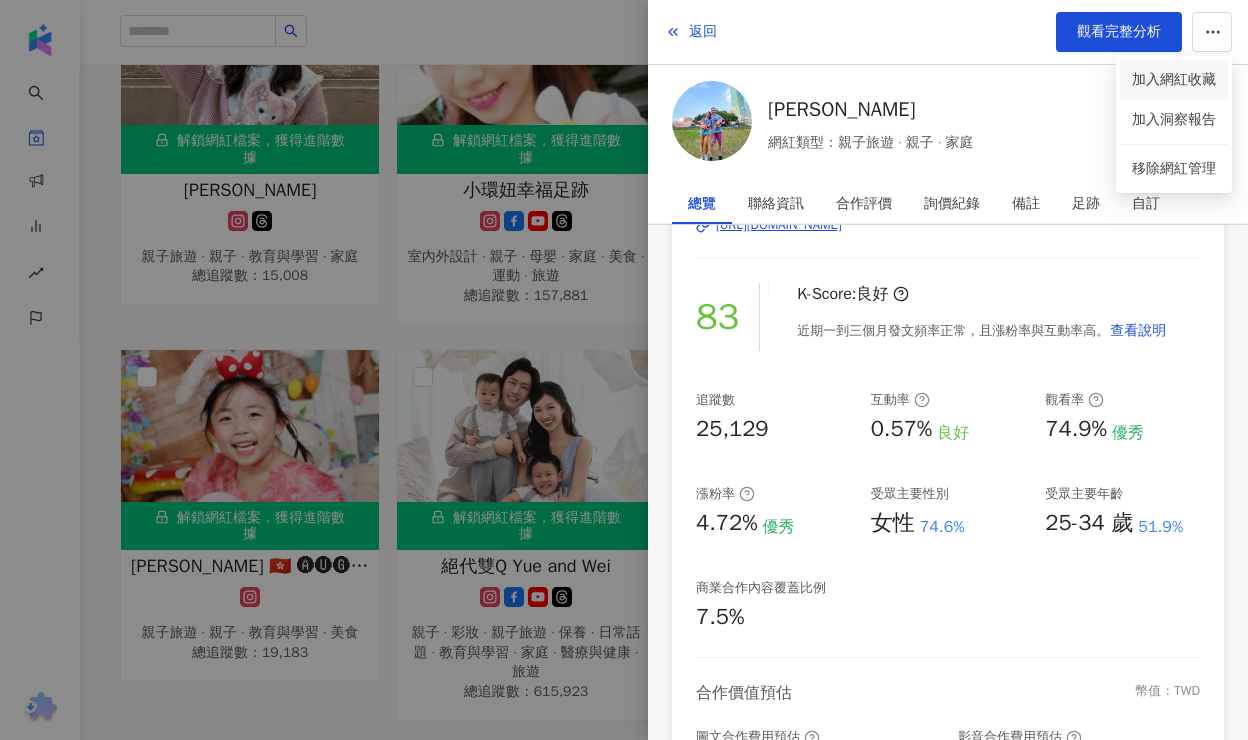 click on "加入網紅收藏" at bounding box center (1174, 80) 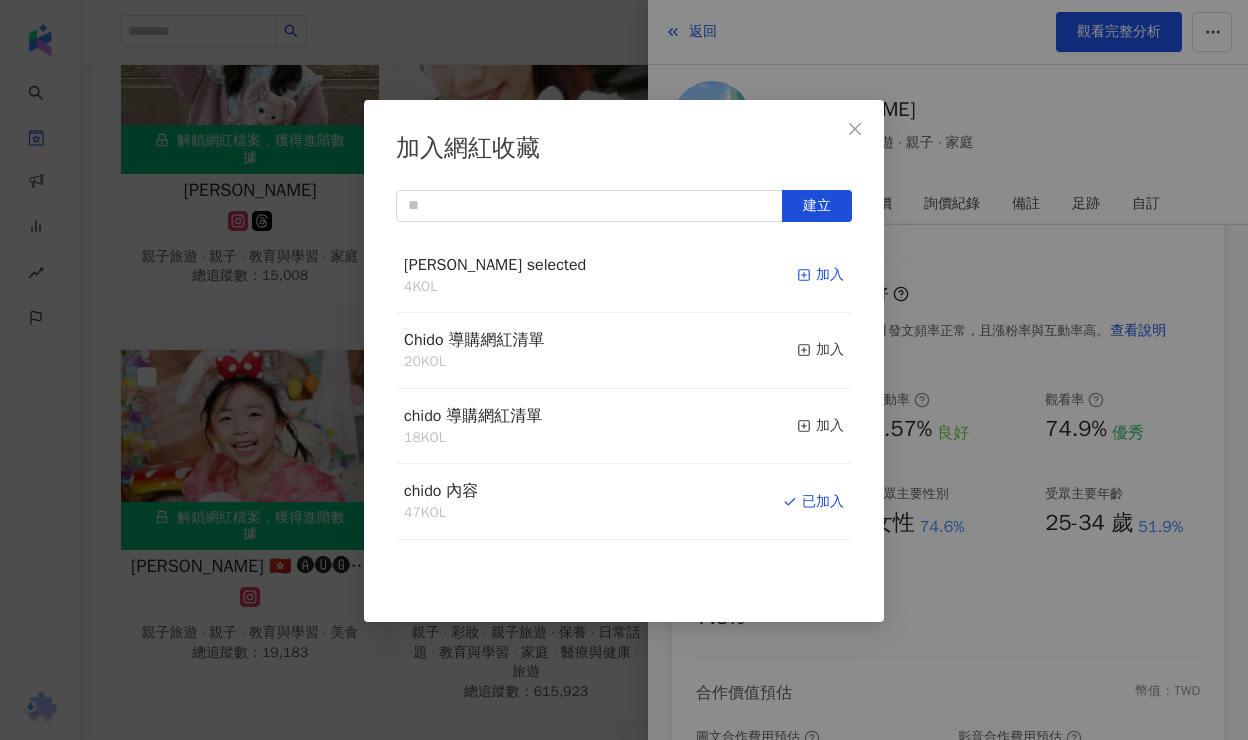 click 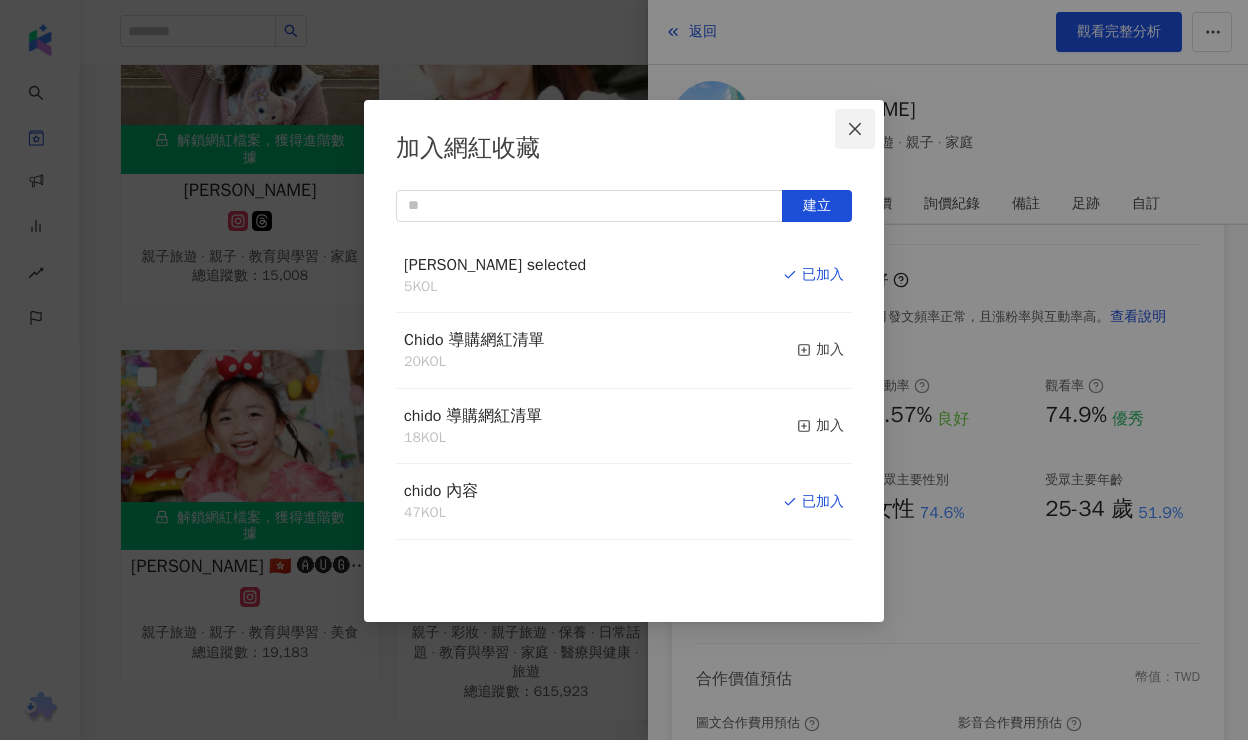 scroll, scrollTop: 139, scrollLeft: 0, axis: vertical 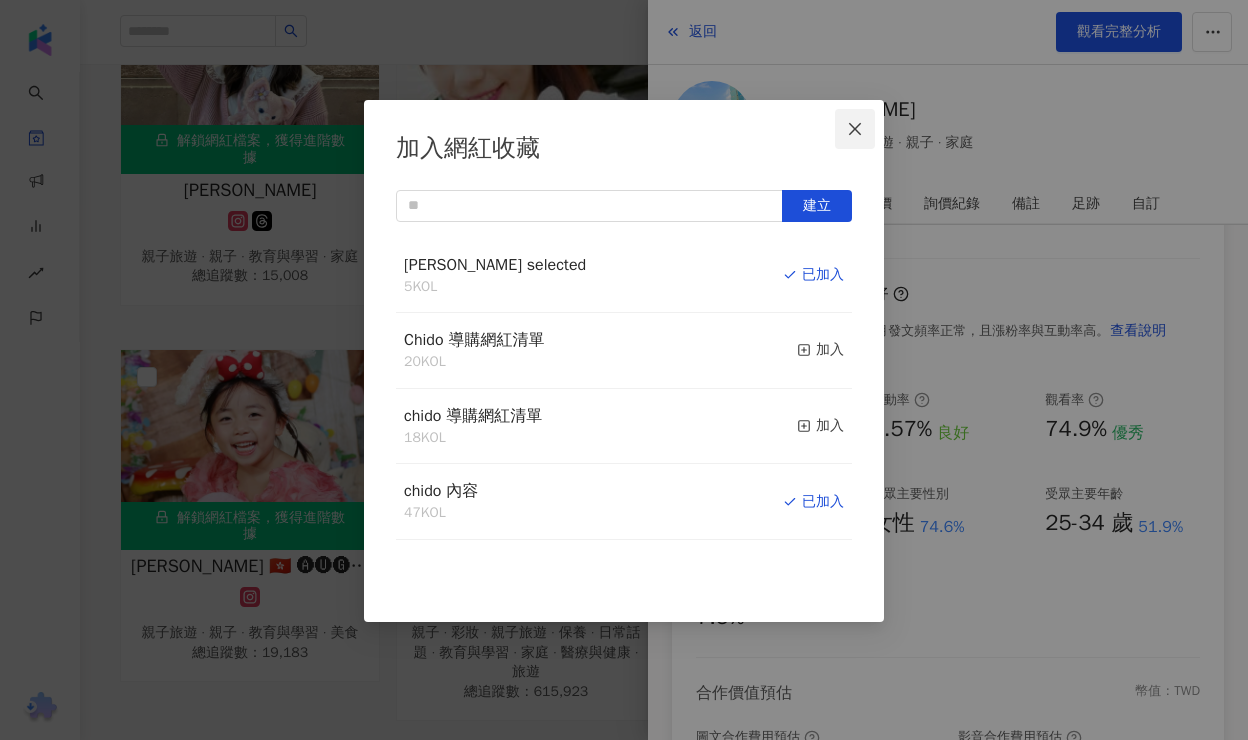 click 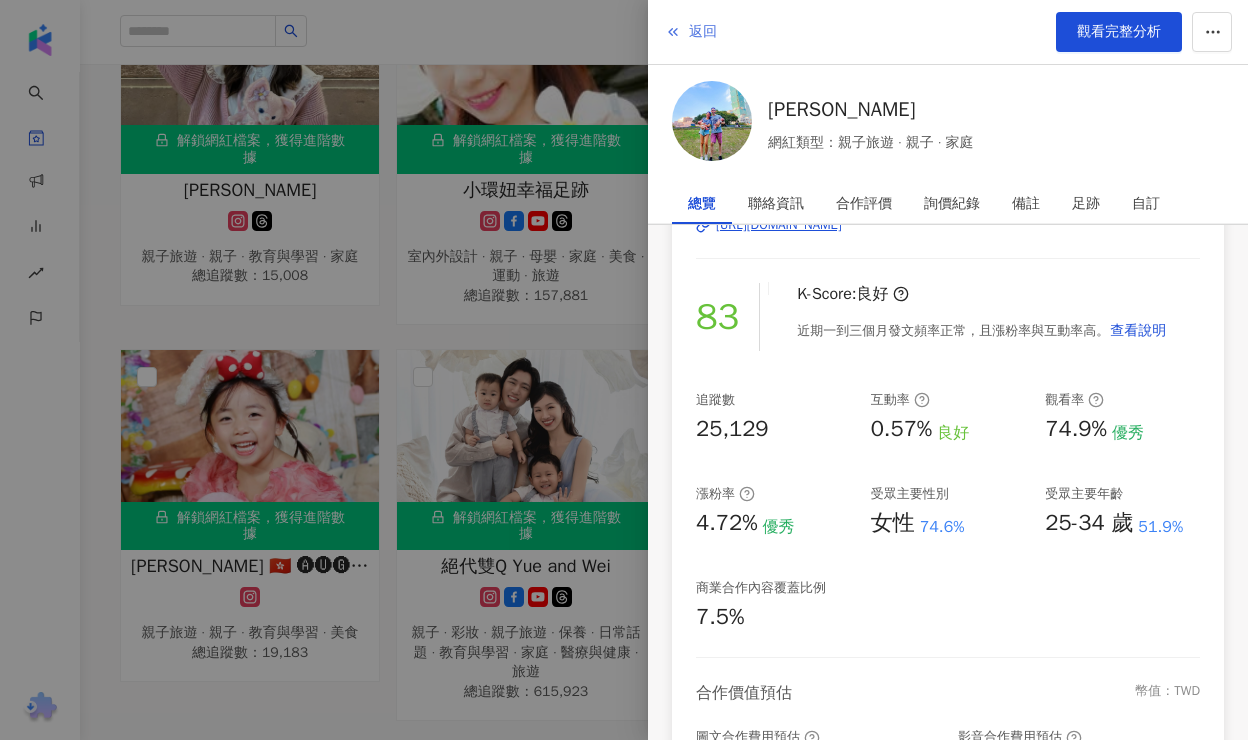click 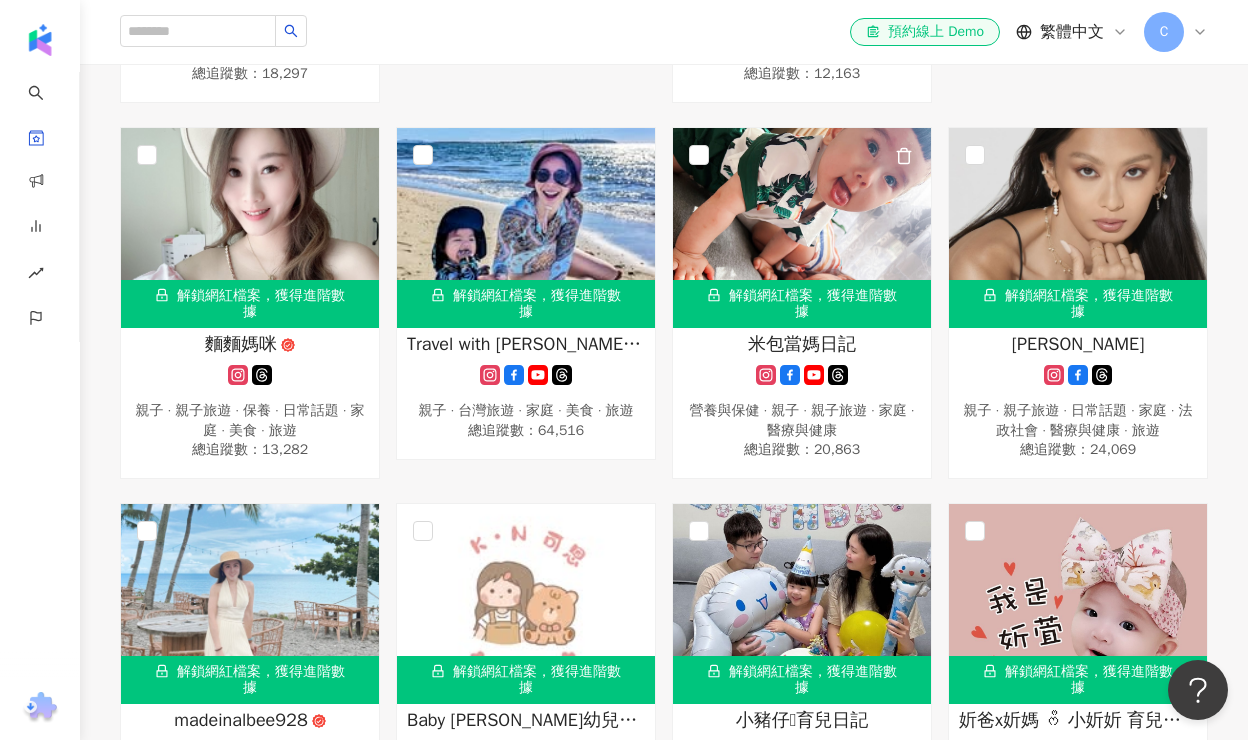 scroll, scrollTop: 581, scrollLeft: 0, axis: vertical 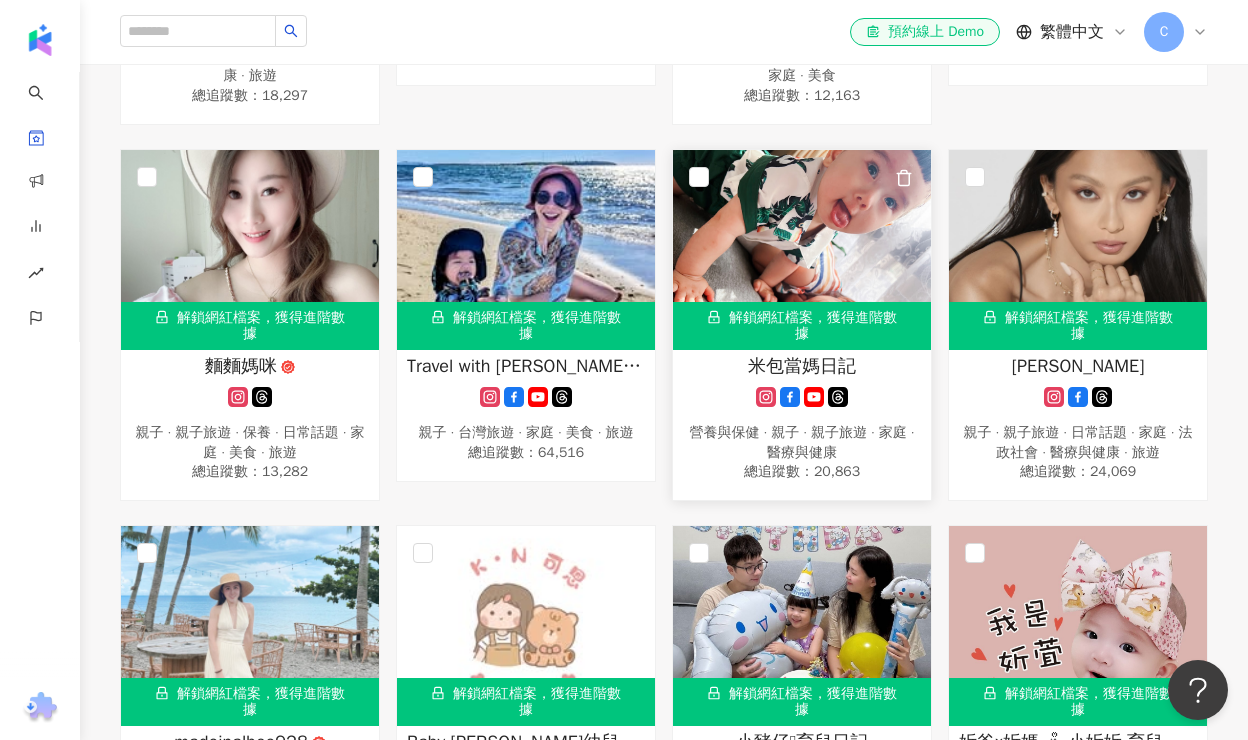 click on "米包當媽日記" at bounding box center [802, 366] 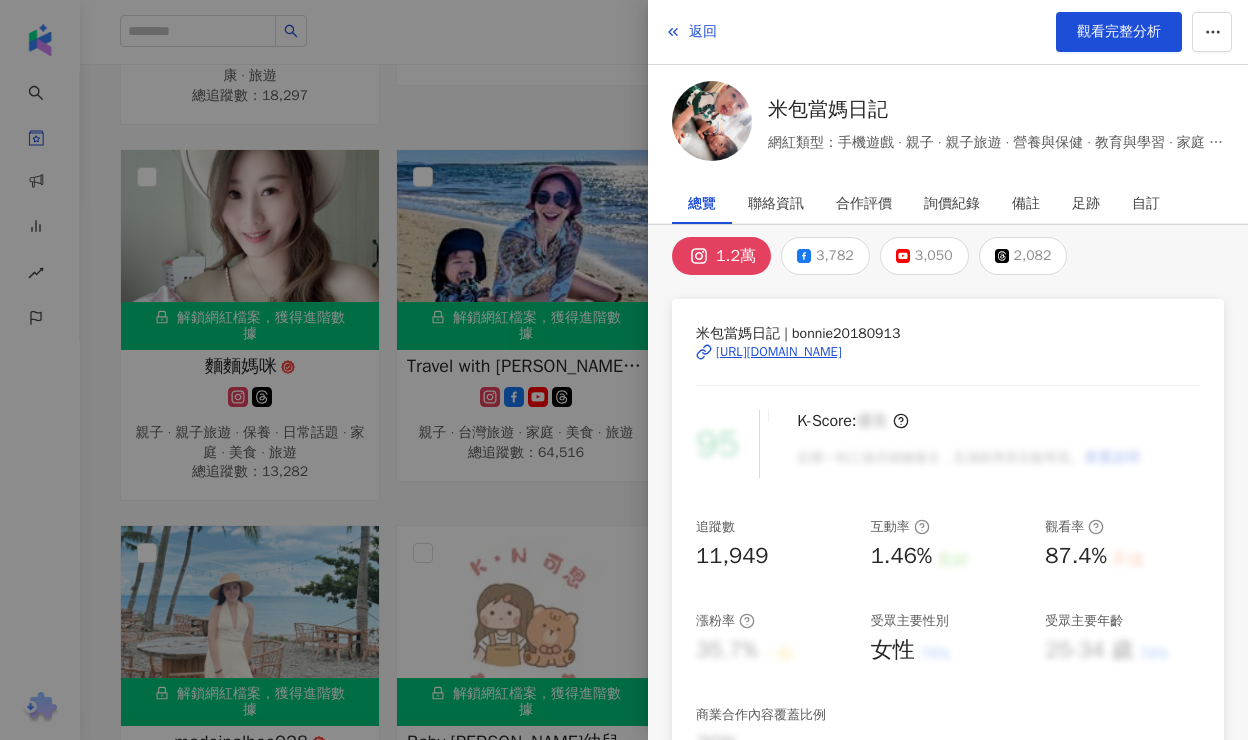 scroll, scrollTop: 0, scrollLeft: 0, axis: both 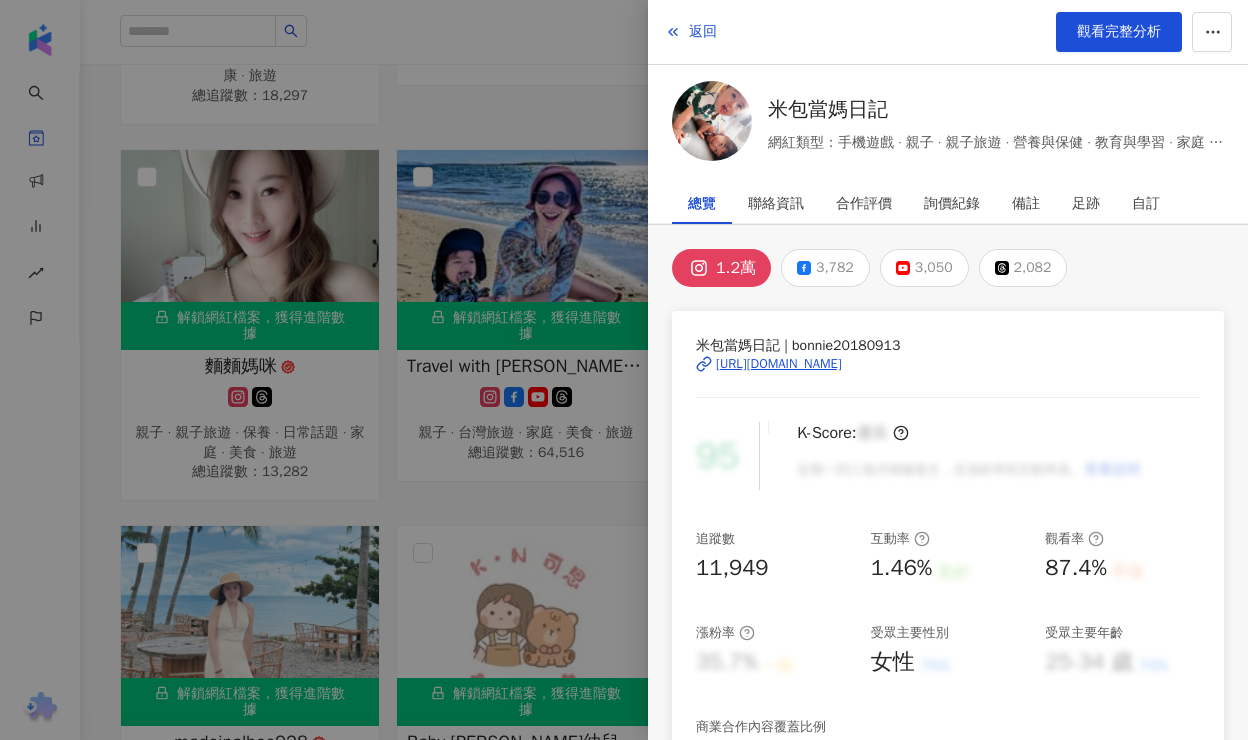 click on "[URL][DOMAIN_NAME]" at bounding box center (779, 364) 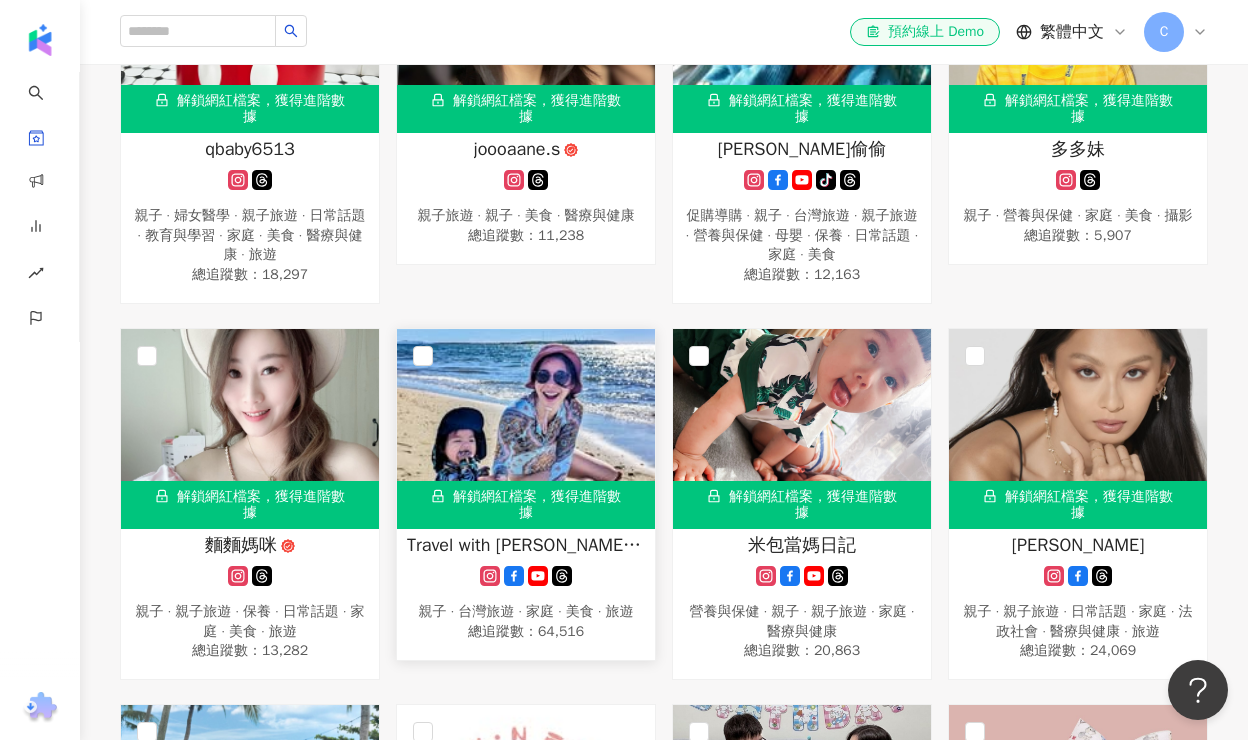 scroll, scrollTop: 424, scrollLeft: 0, axis: vertical 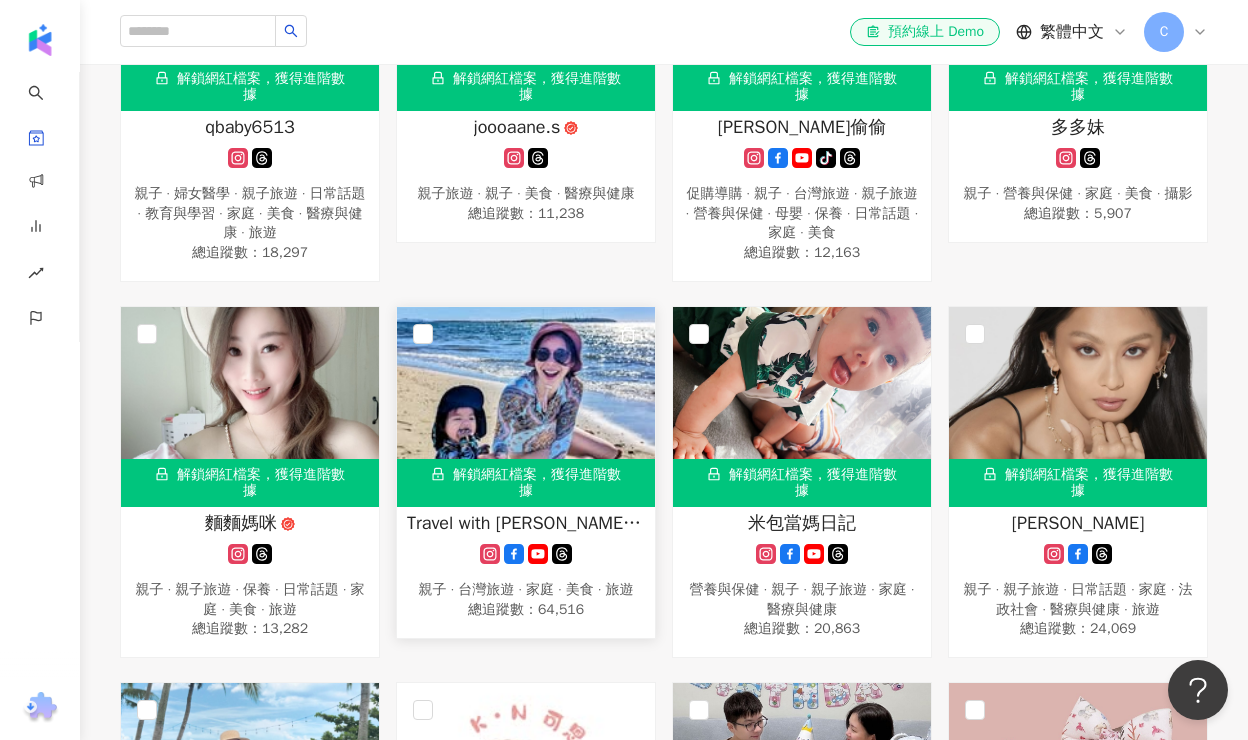 click on "Travel with [PERSON_NAME] 一起跟[PERSON_NAME]去旅行" at bounding box center (526, 523) 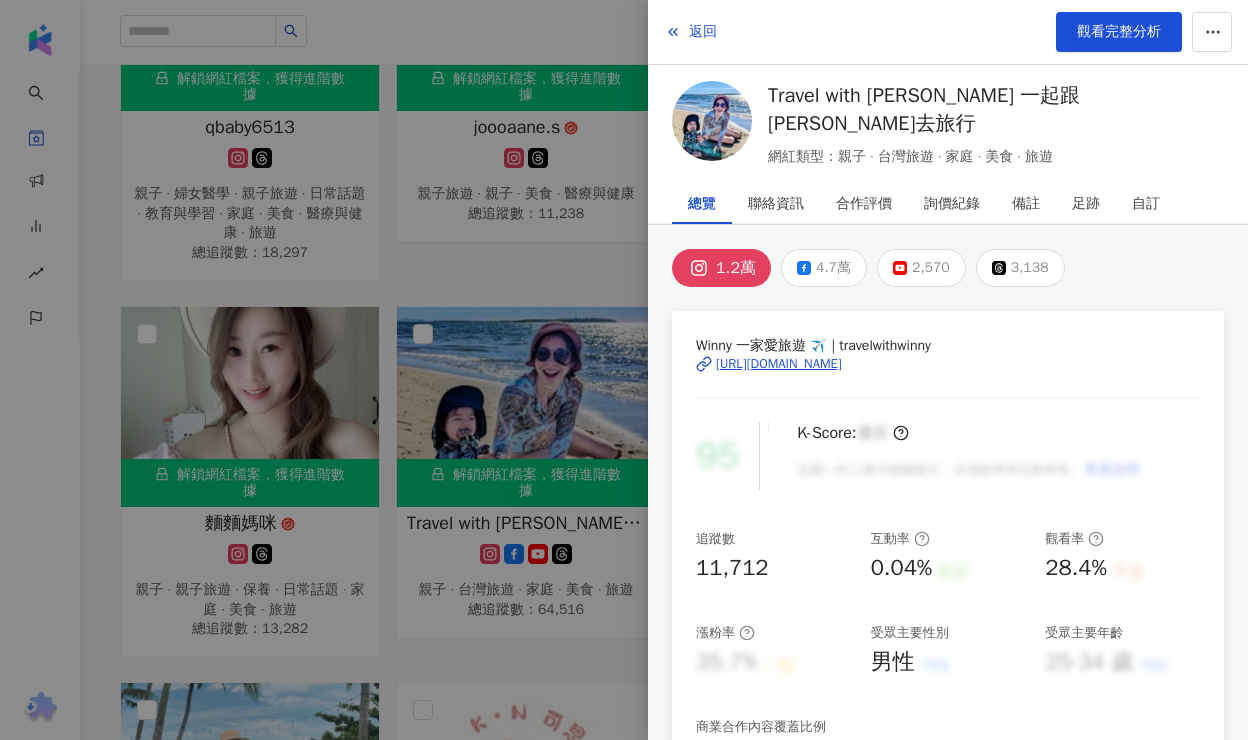click on "[URL][DOMAIN_NAME]" at bounding box center [779, 364] 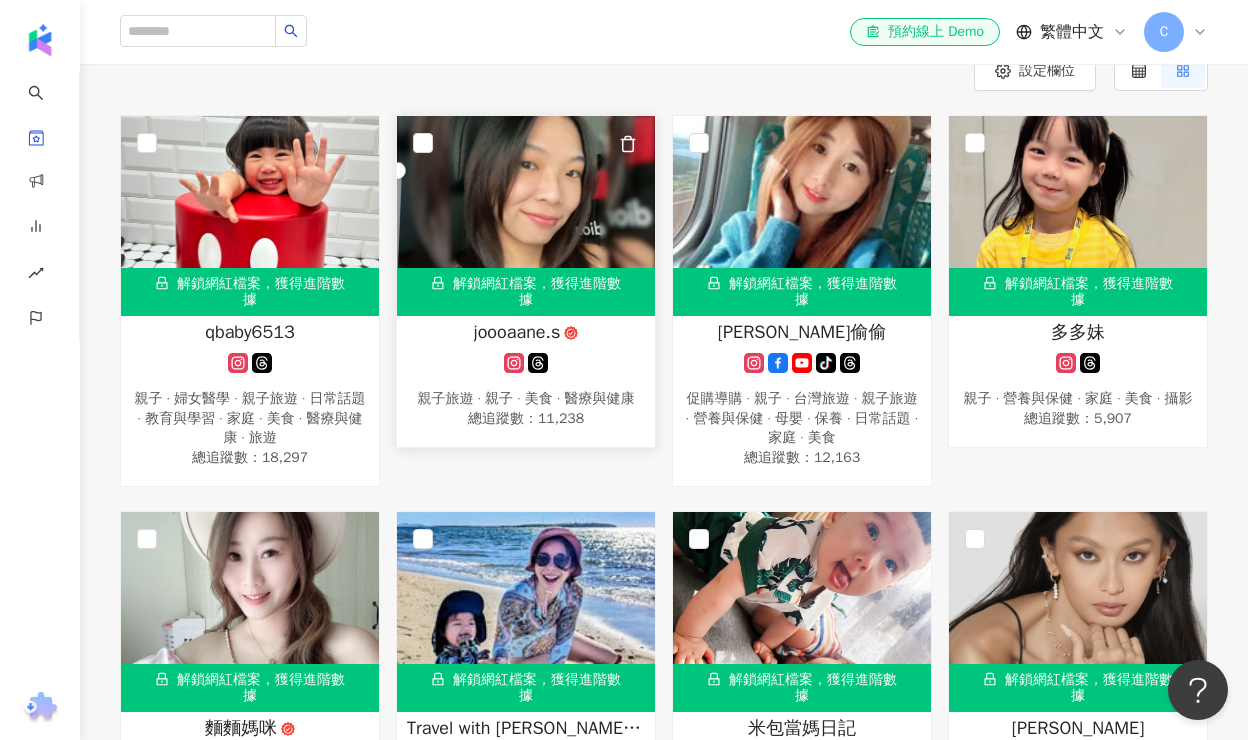 scroll, scrollTop: 205, scrollLeft: 0, axis: vertical 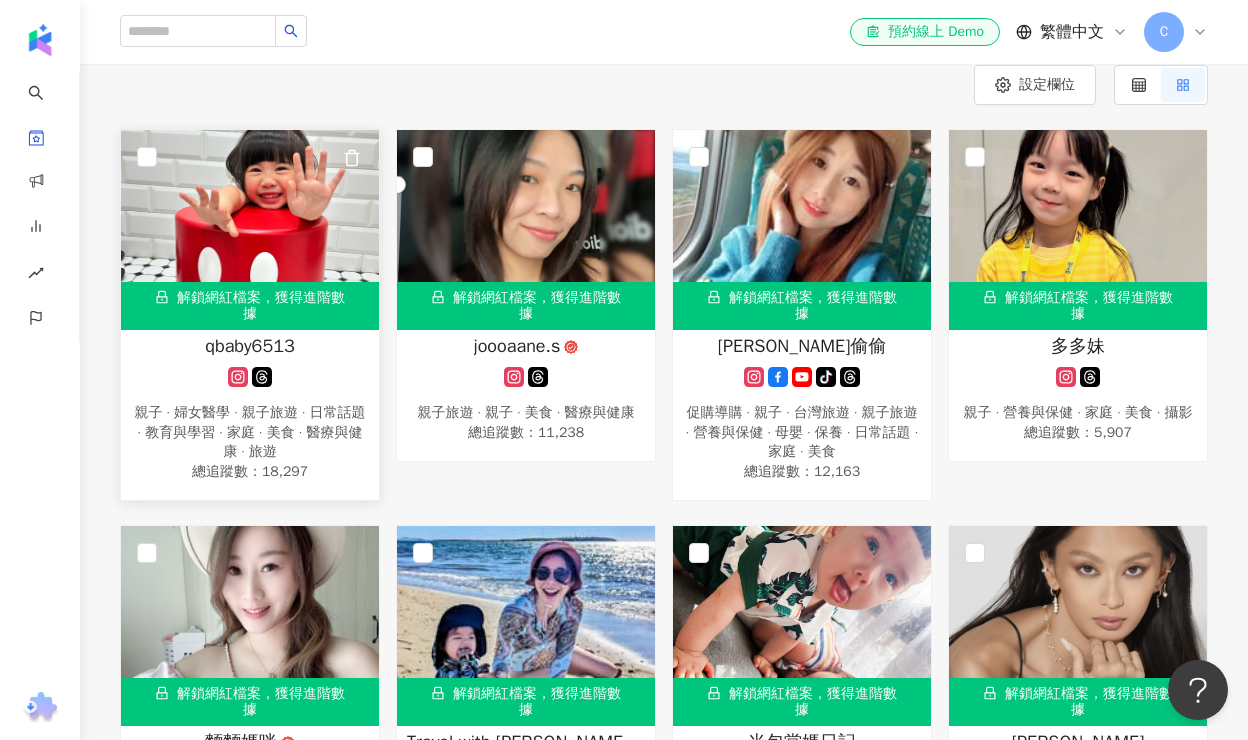 click on "qbaby6513" at bounding box center (250, 346) 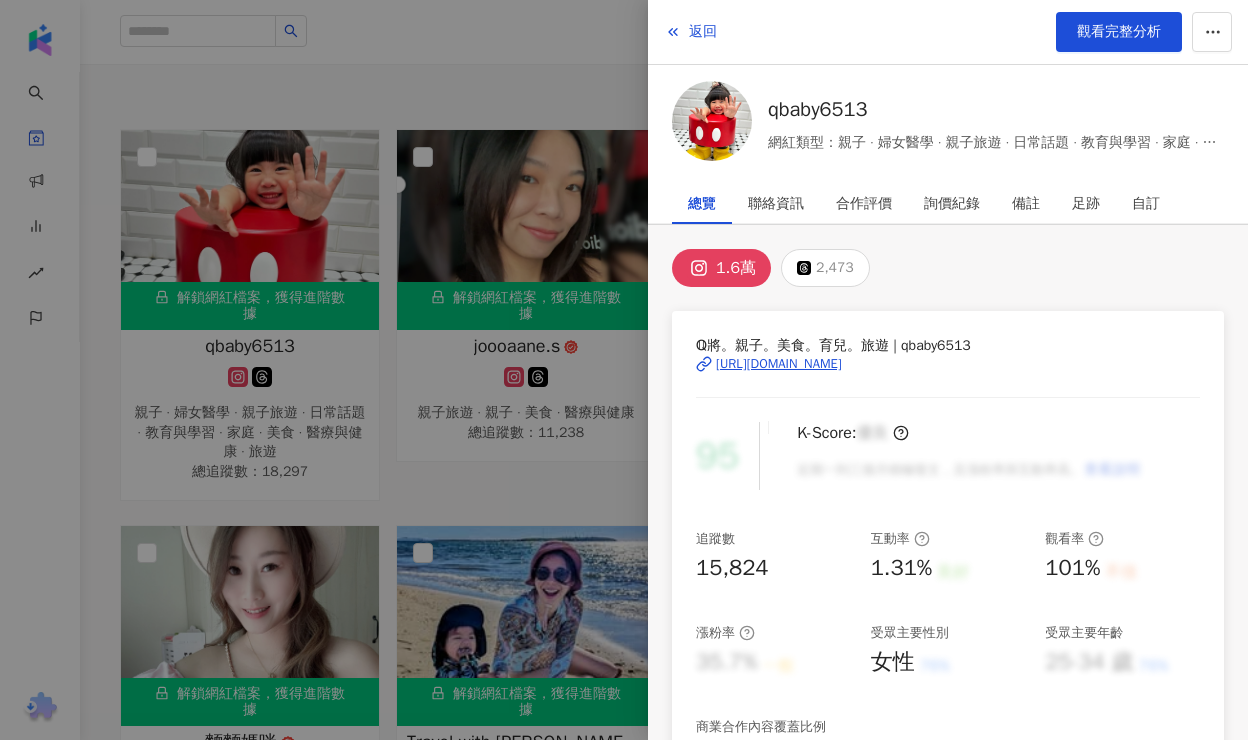 click on "[URL][DOMAIN_NAME]" at bounding box center (779, 364) 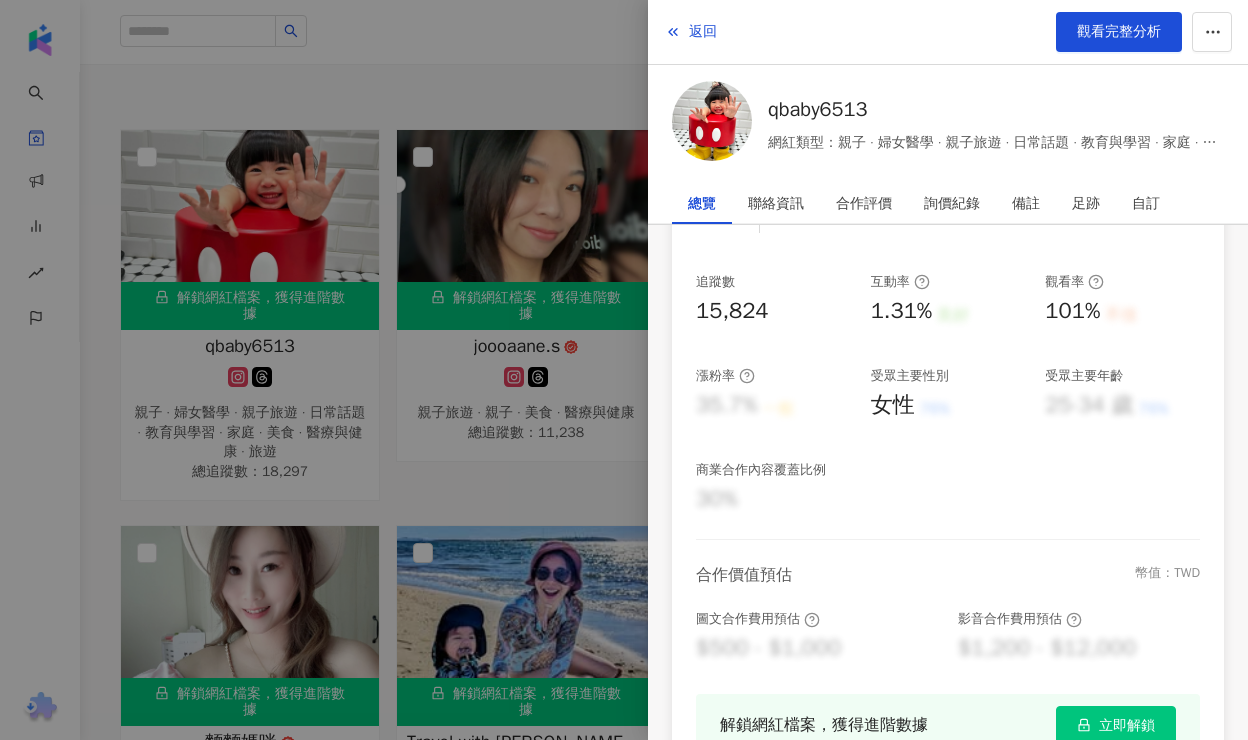 scroll, scrollTop: 503, scrollLeft: 0, axis: vertical 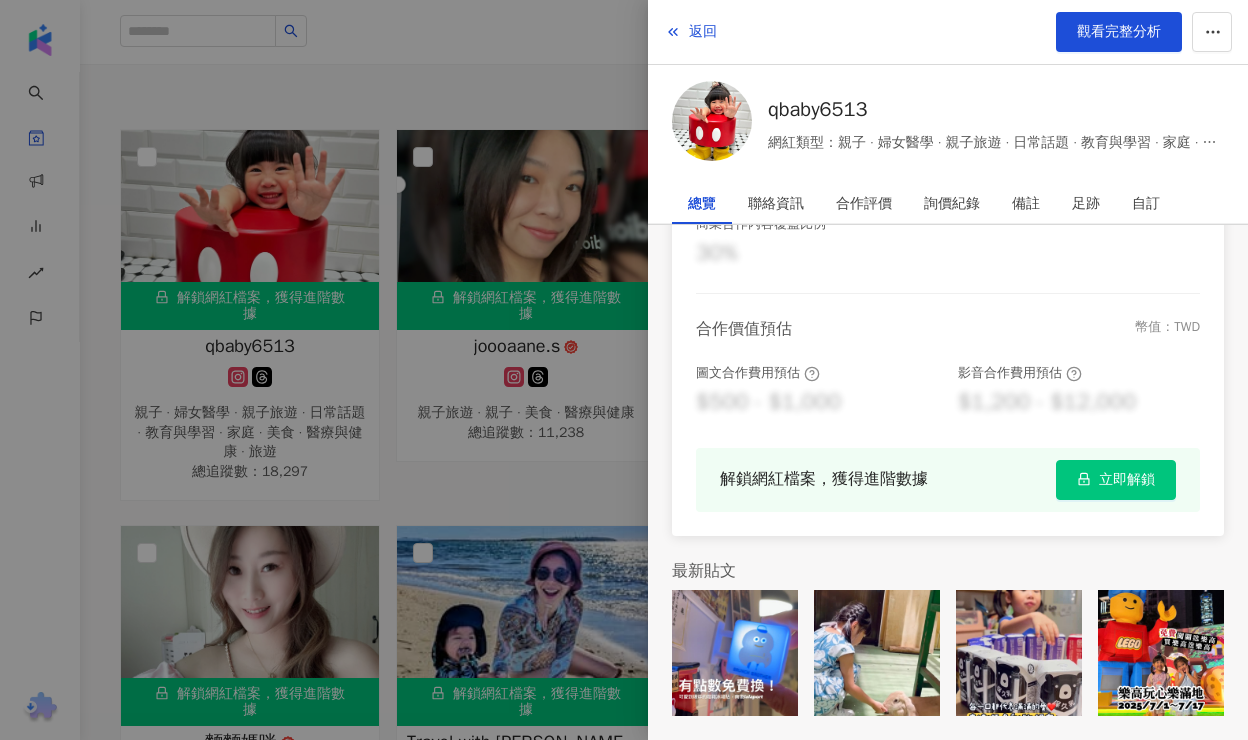 click on "立即解鎖" at bounding box center [1127, 480] 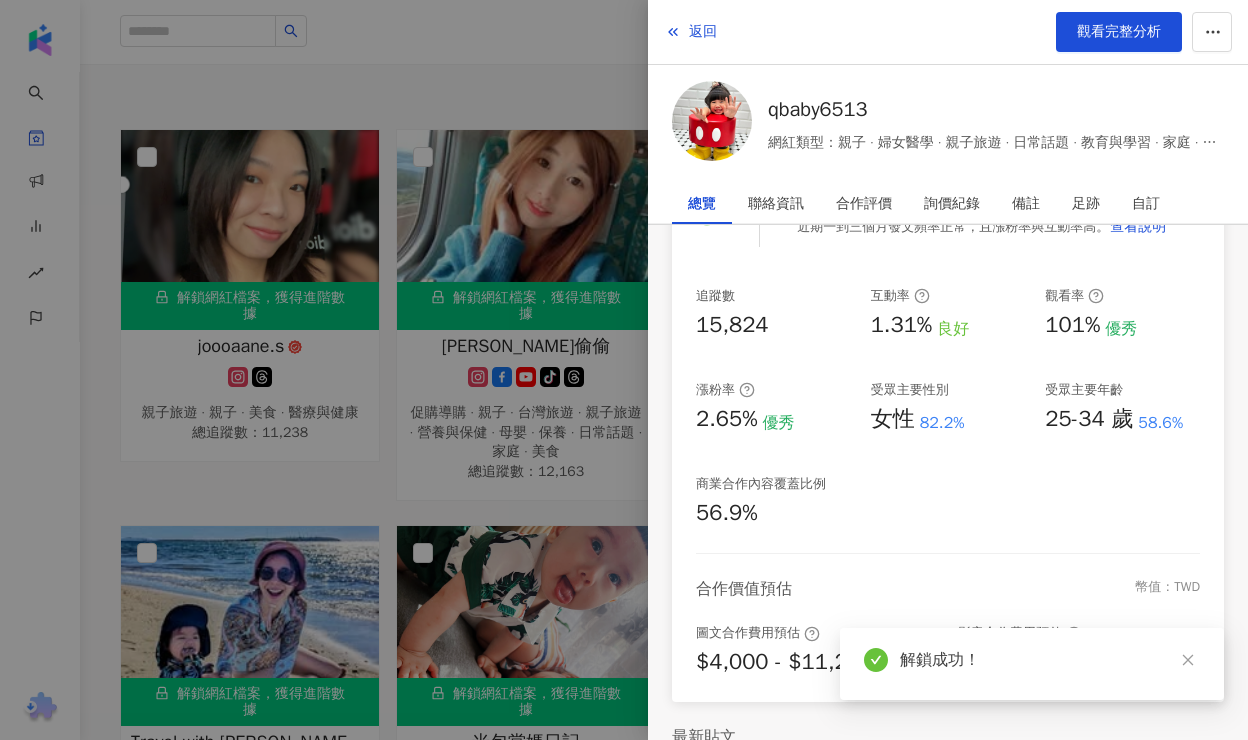 scroll, scrollTop: 241, scrollLeft: 0, axis: vertical 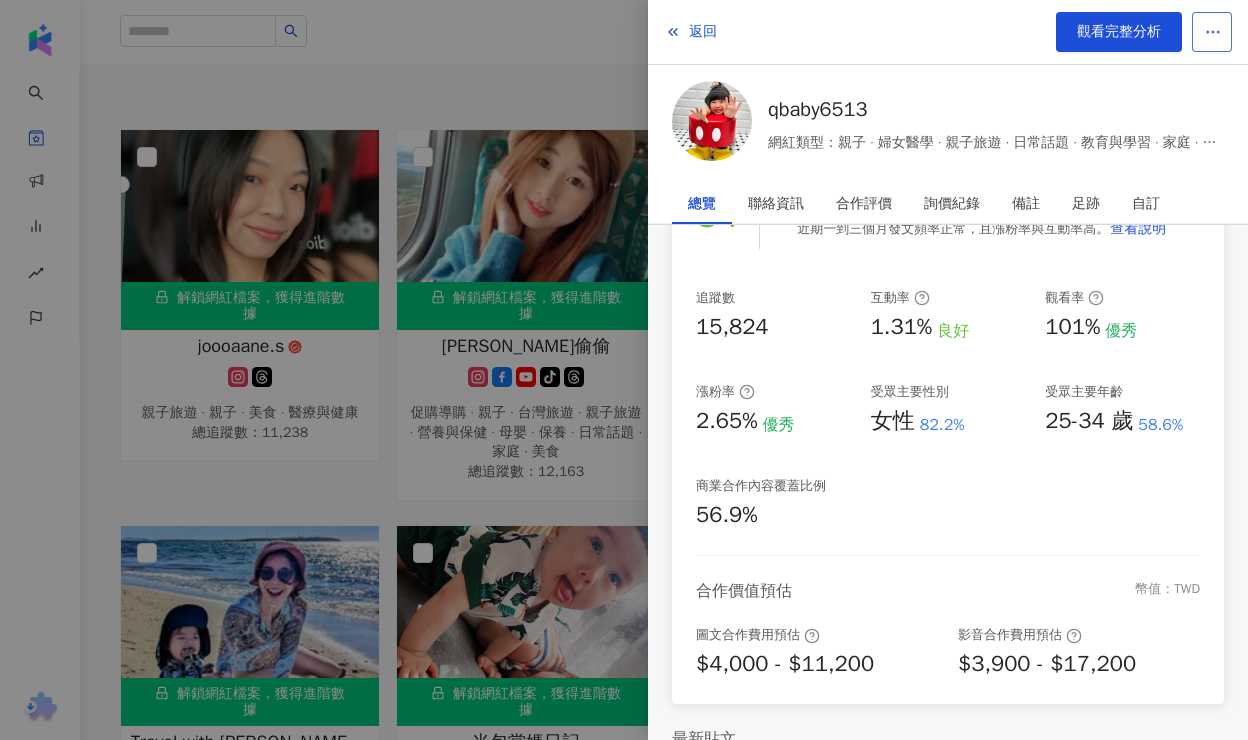 click 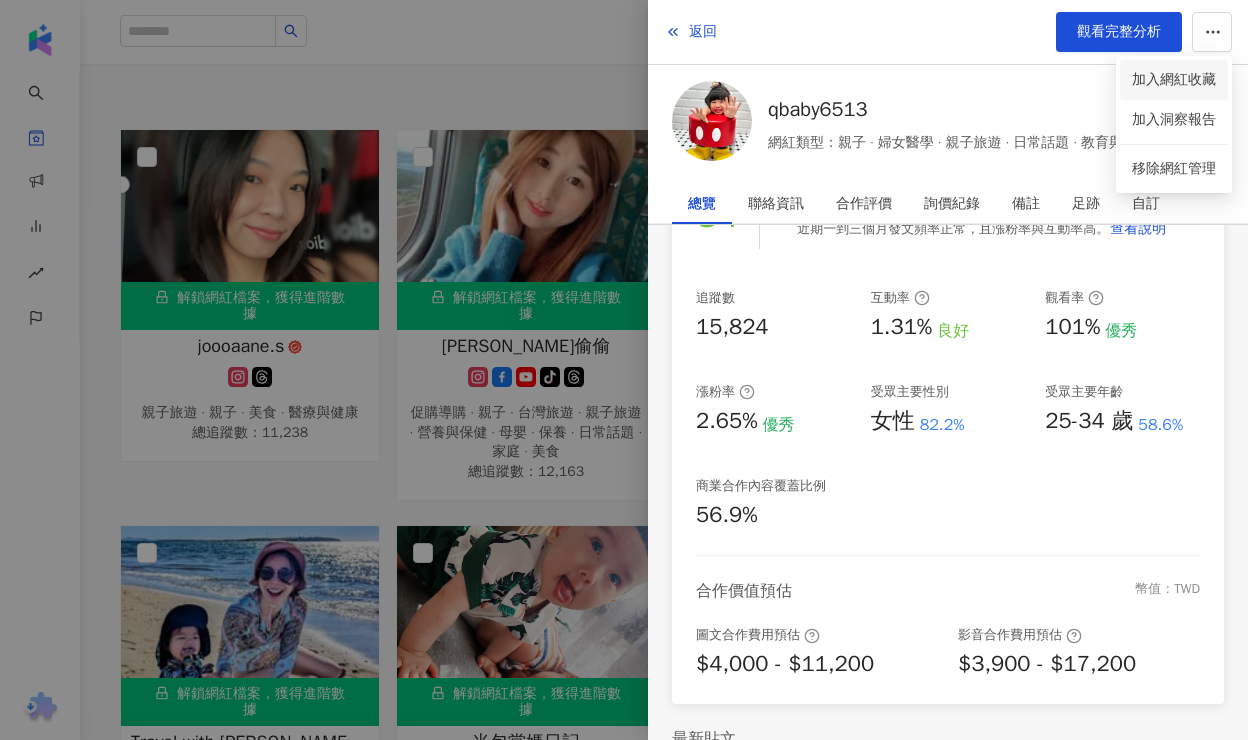 click on "加入網紅收藏" at bounding box center (1174, 80) 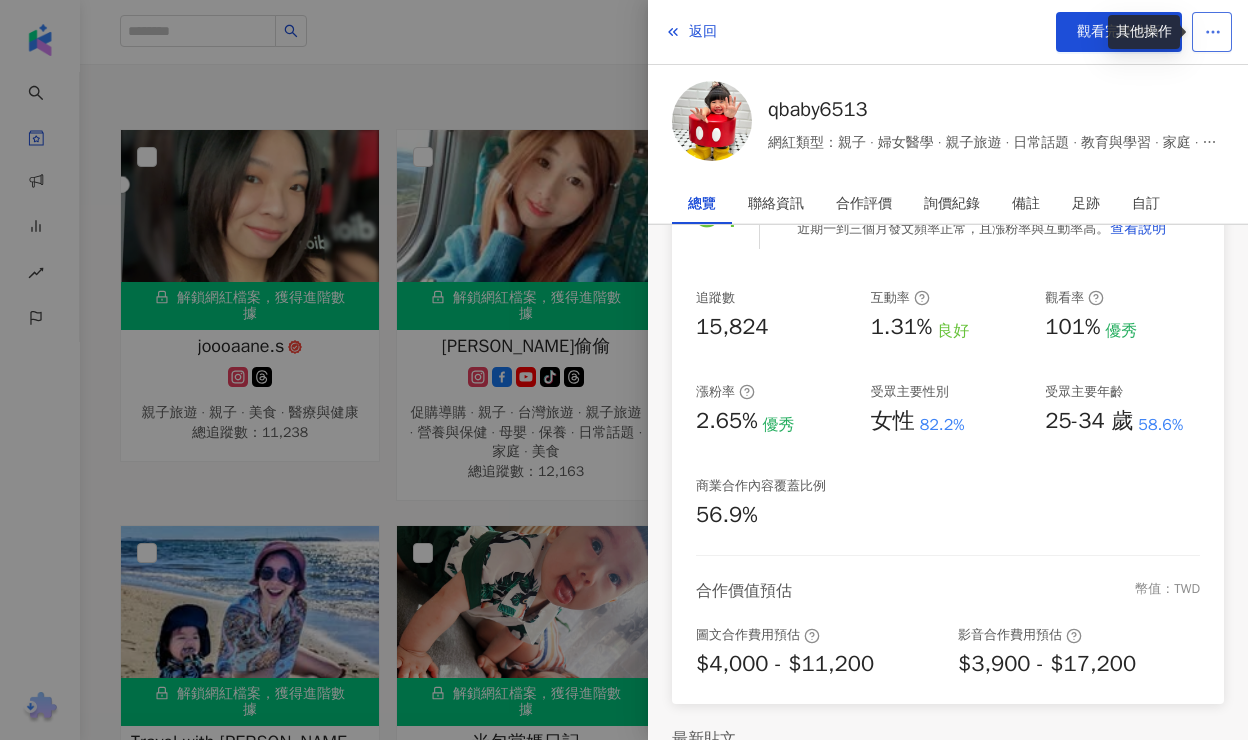 click 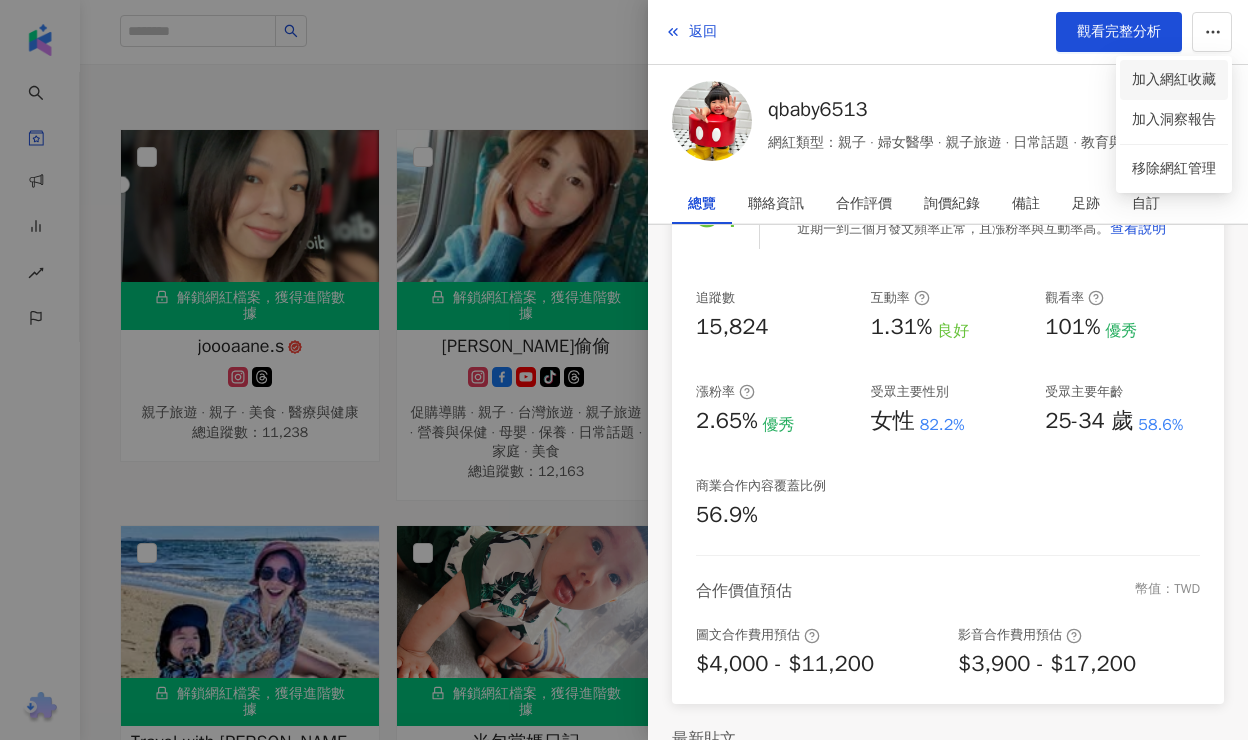 click on "加入網紅收藏" at bounding box center [1174, 80] 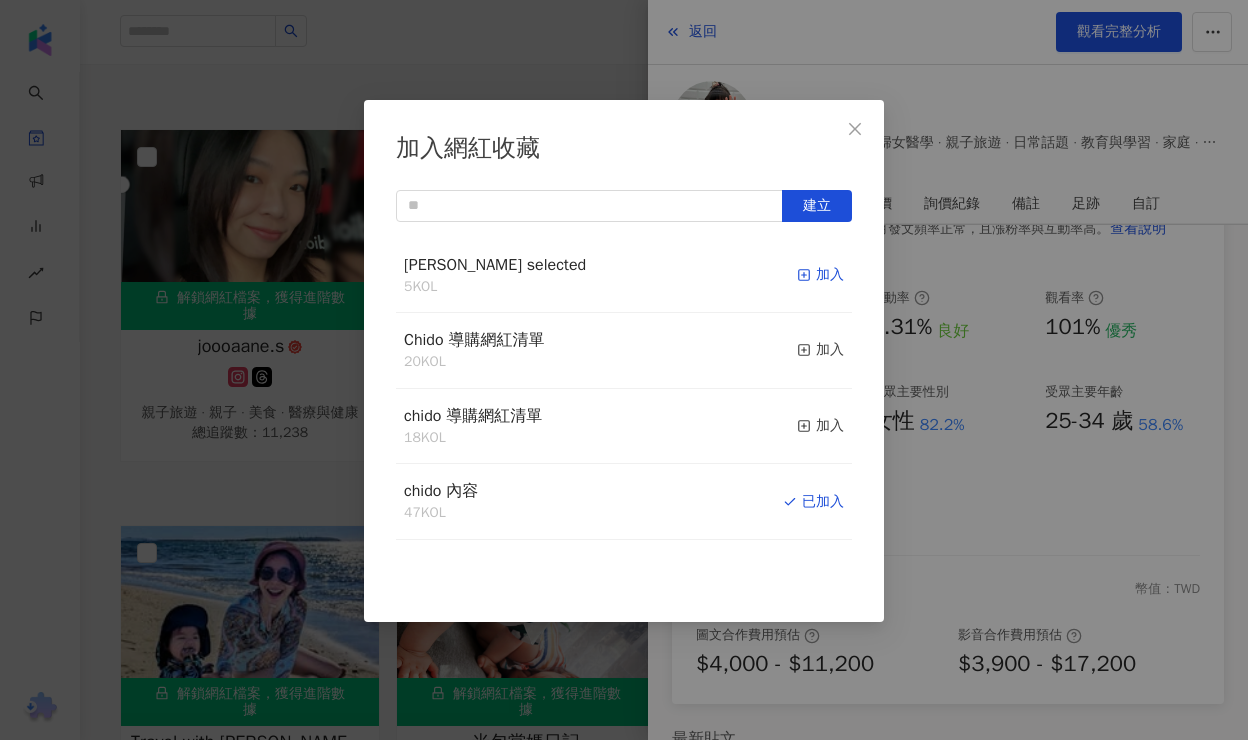 click 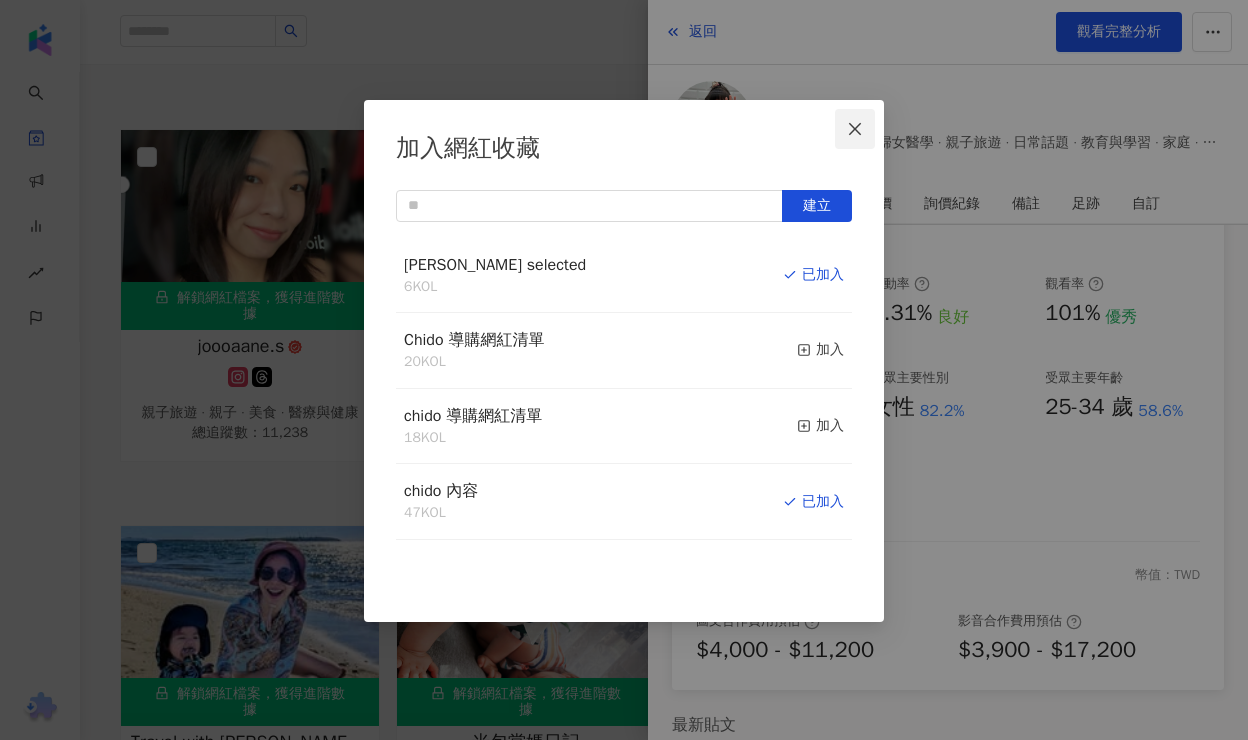 scroll, scrollTop: 241, scrollLeft: 0, axis: vertical 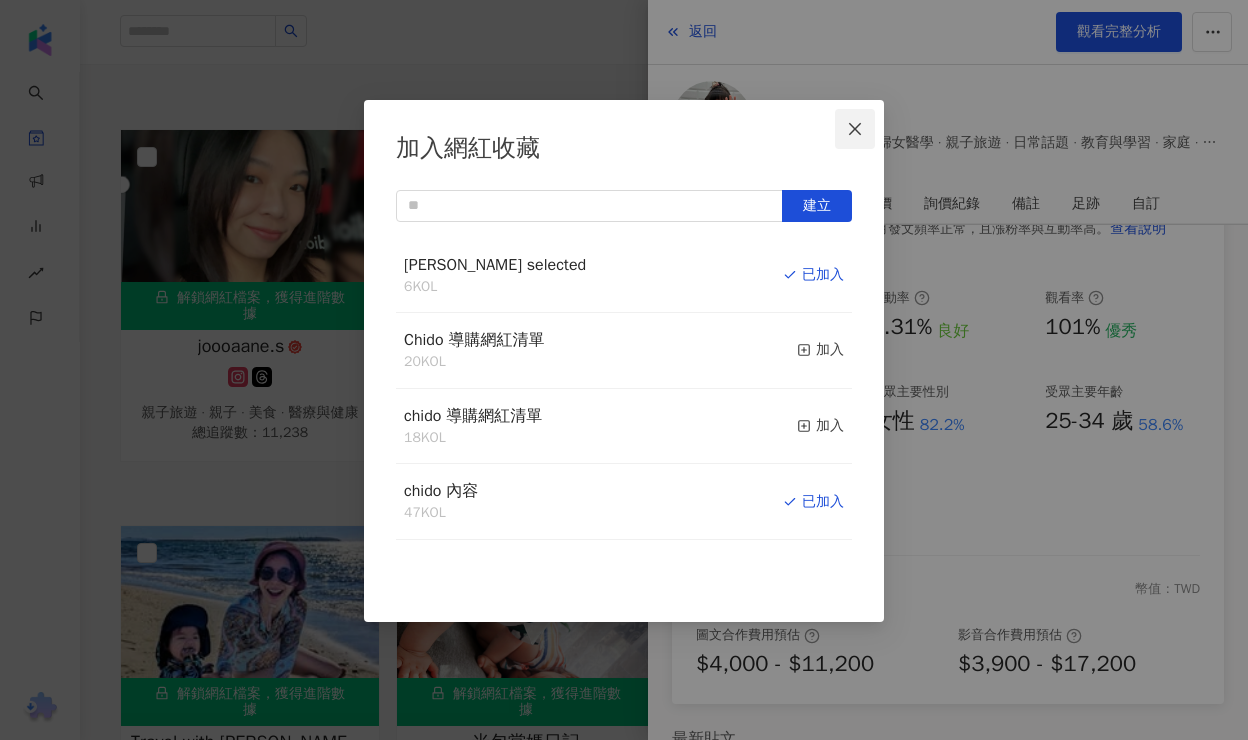 click 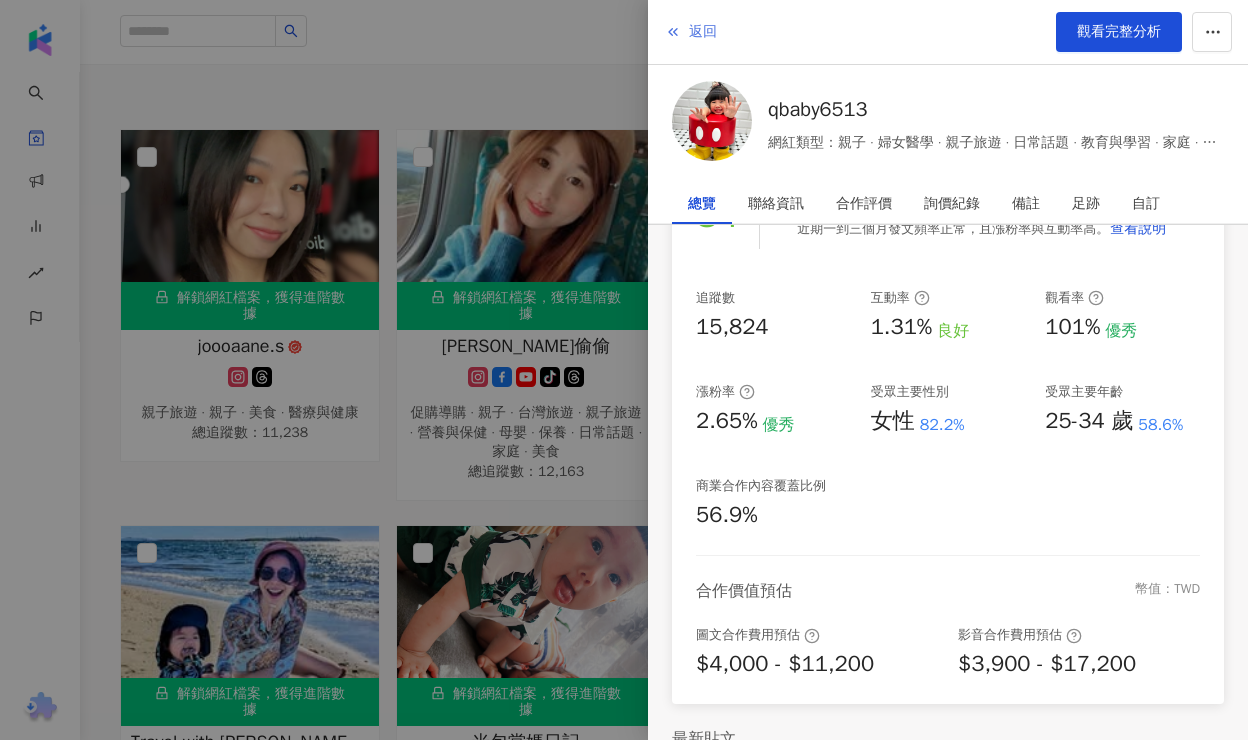 click 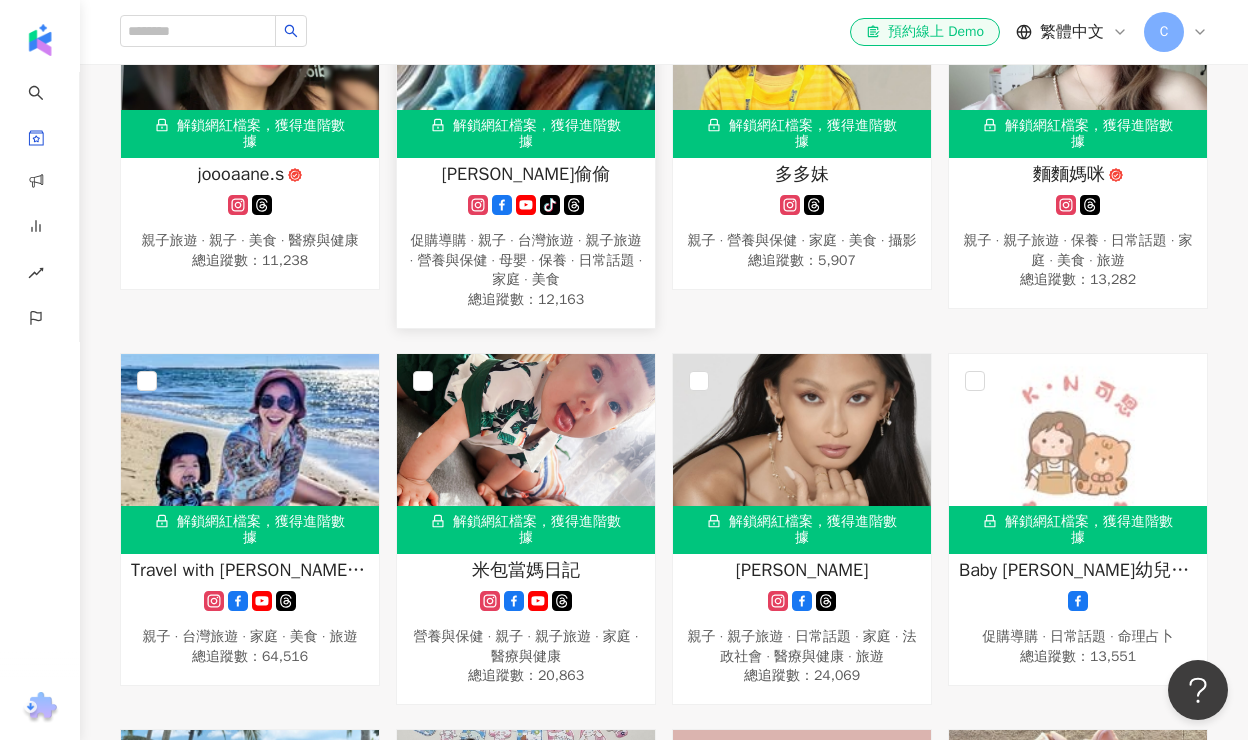 scroll, scrollTop: 440, scrollLeft: 0, axis: vertical 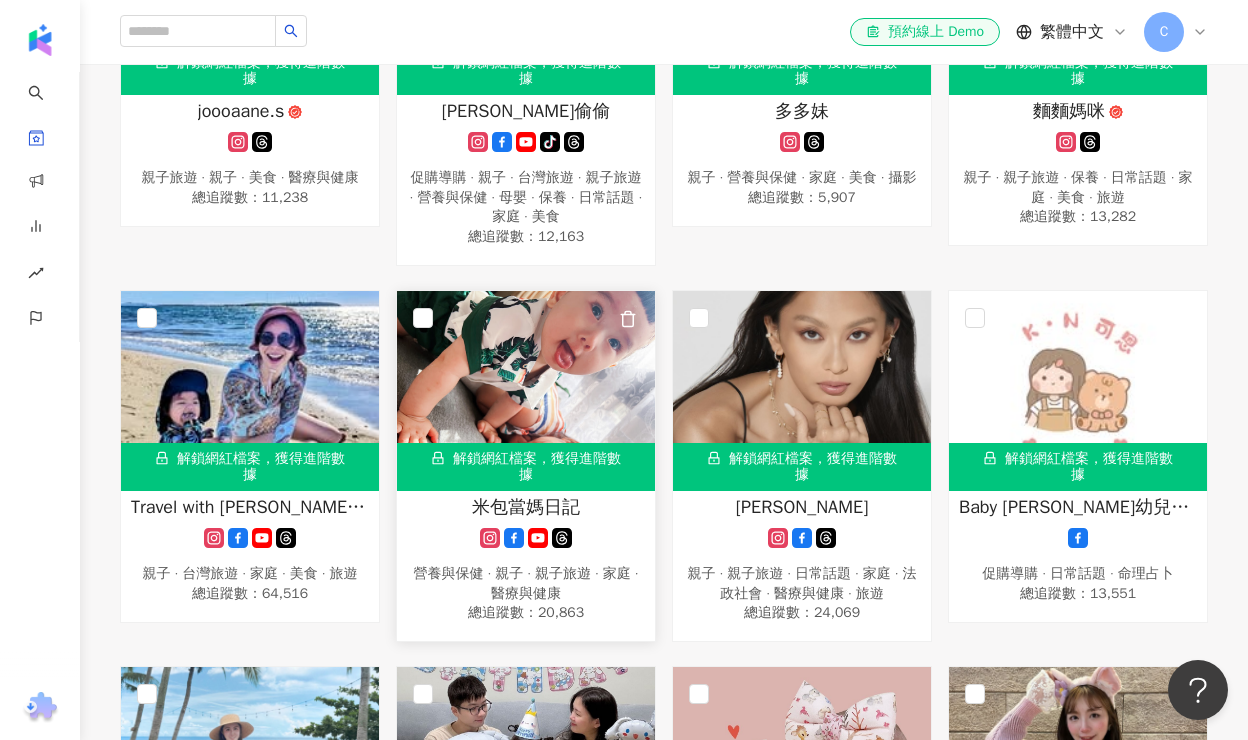 click on "解鎖網紅檔案，獲得進階數據" at bounding box center (526, 467) 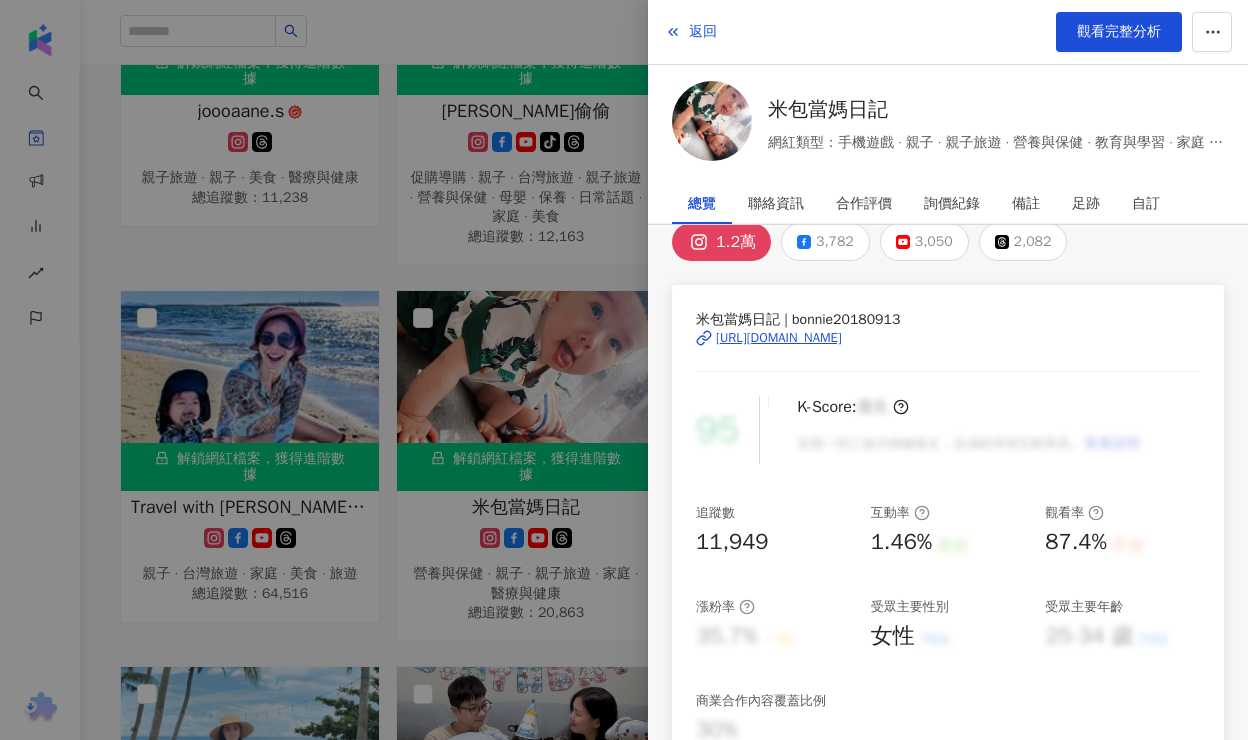 scroll, scrollTop: 22, scrollLeft: 0, axis: vertical 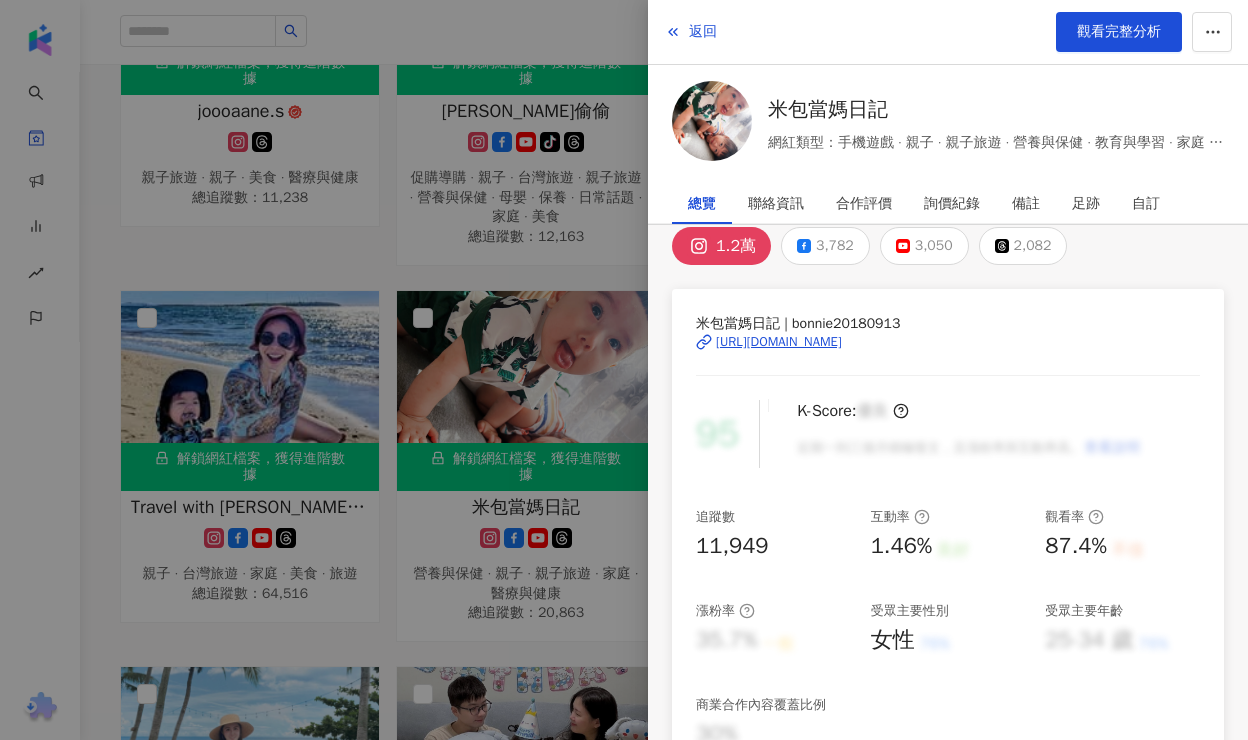click on "[URL][DOMAIN_NAME]" at bounding box center (779, 342) 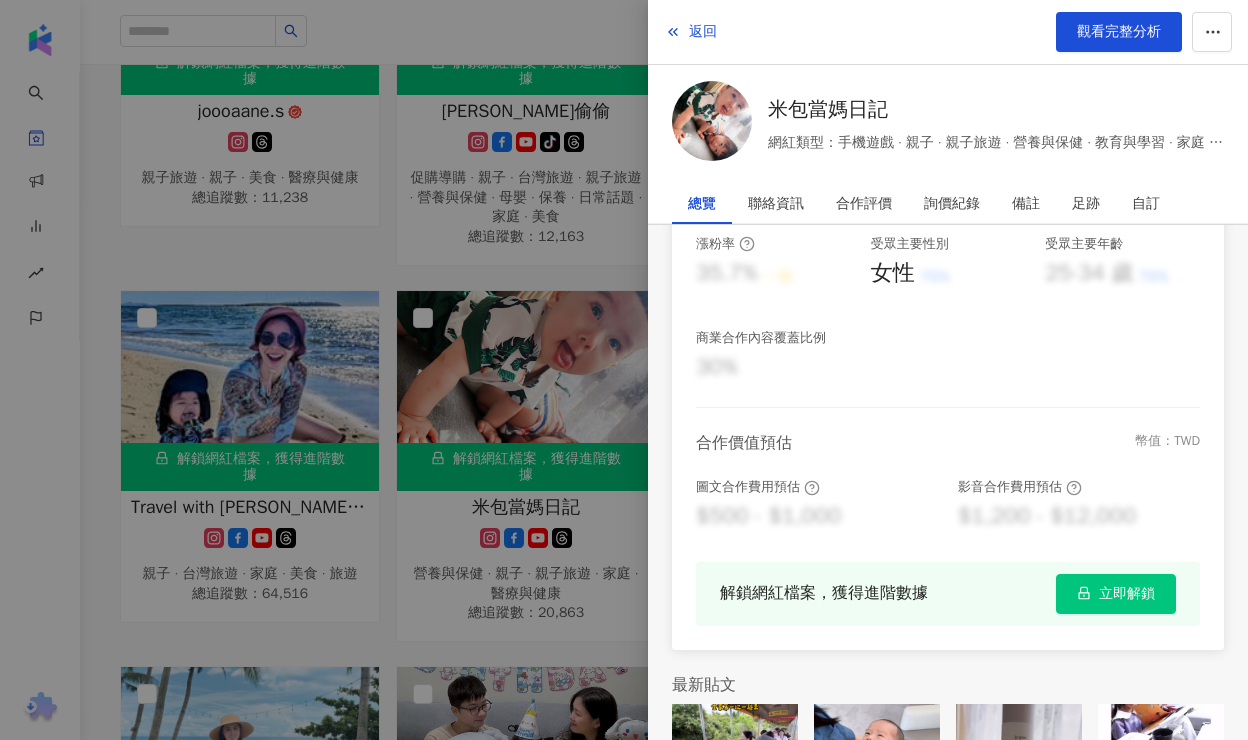 scroll, scrollTop: 394, scrollLeft: 0, axis: vertical 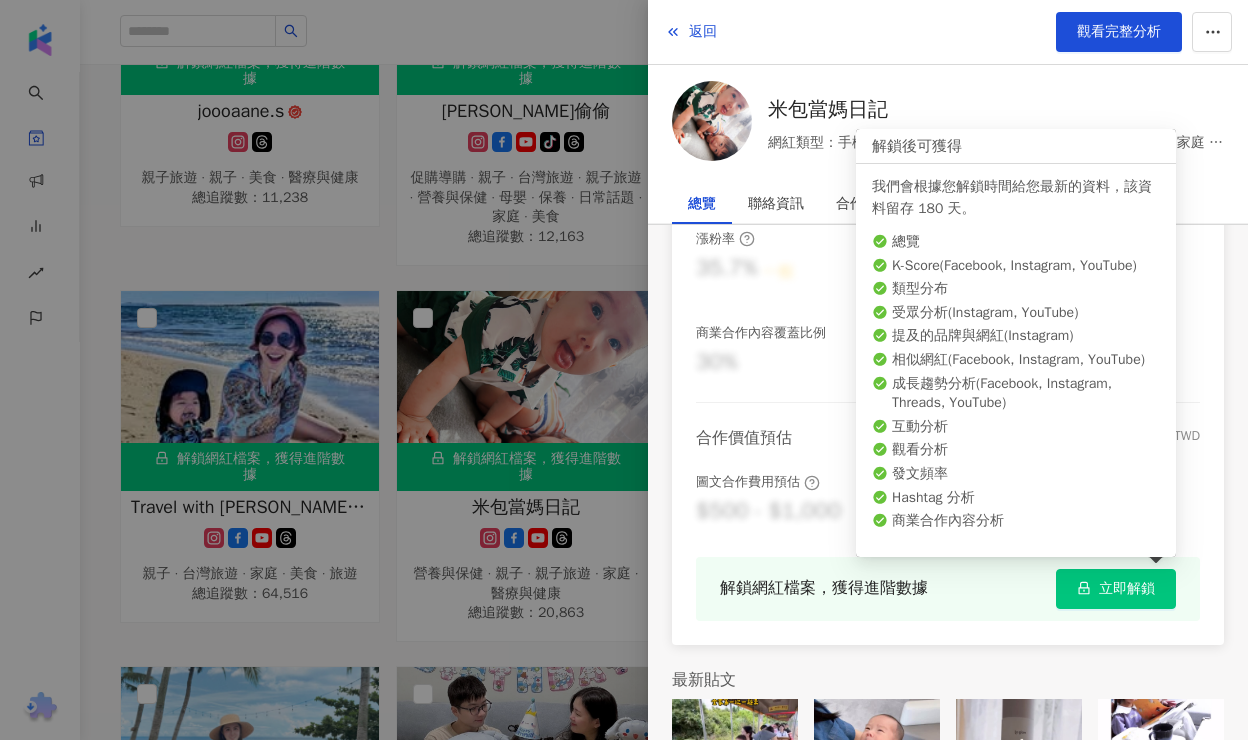 click on "立即解鎖" at bounding box center (1127, 589) 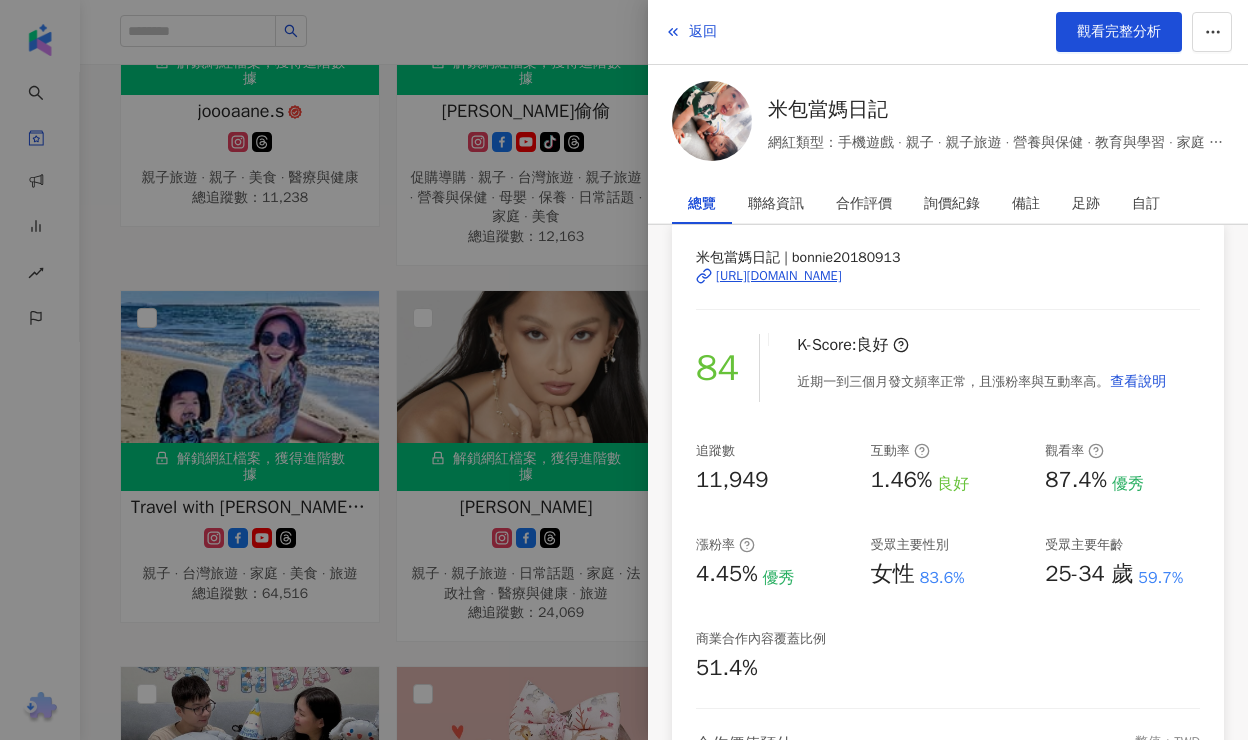 scroll, scrollTop: 0, scrollLeft: 0, axis: both 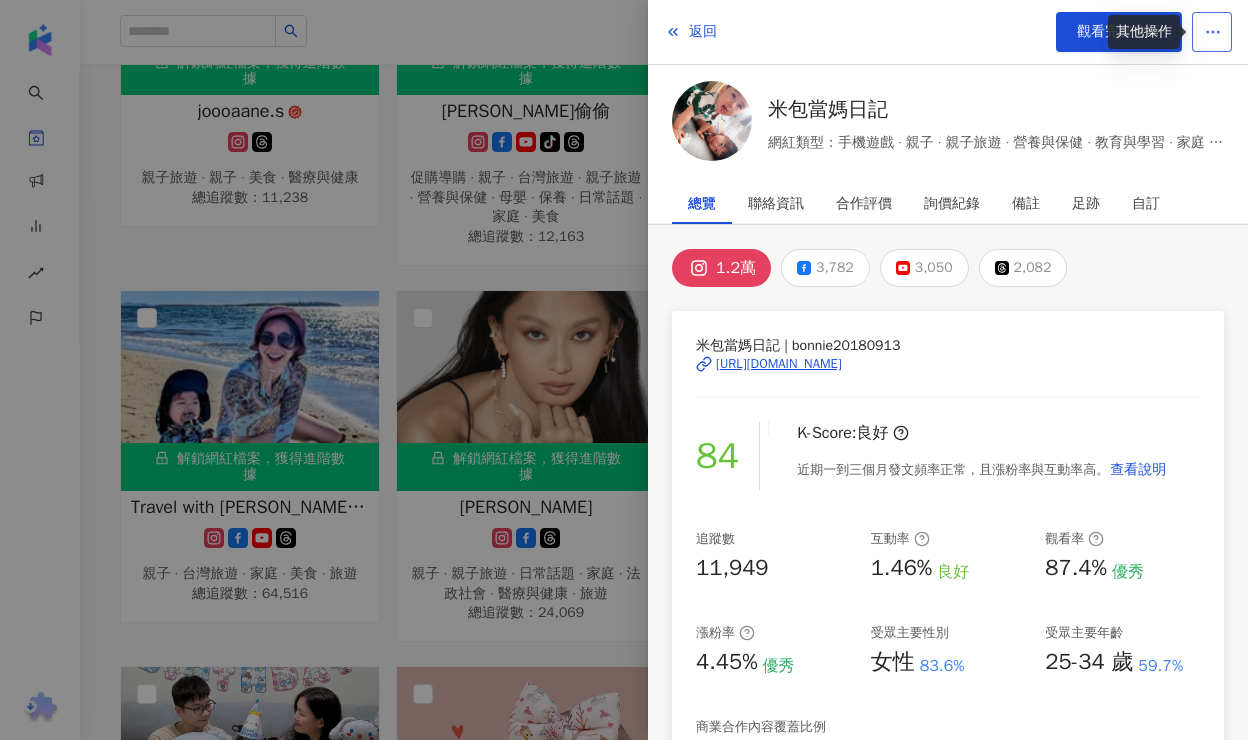 click at bounding box center [1212, 32] 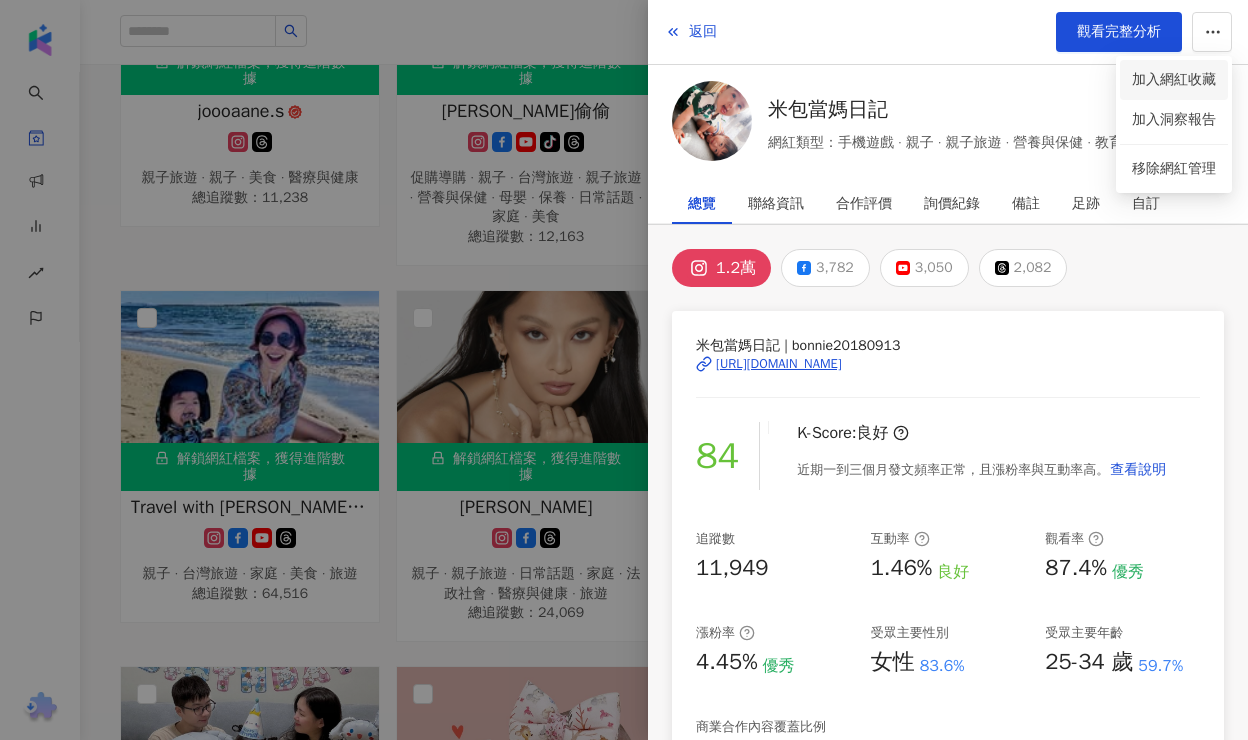 click on "加入網紅收藏" at bounding box center (1174, 80) 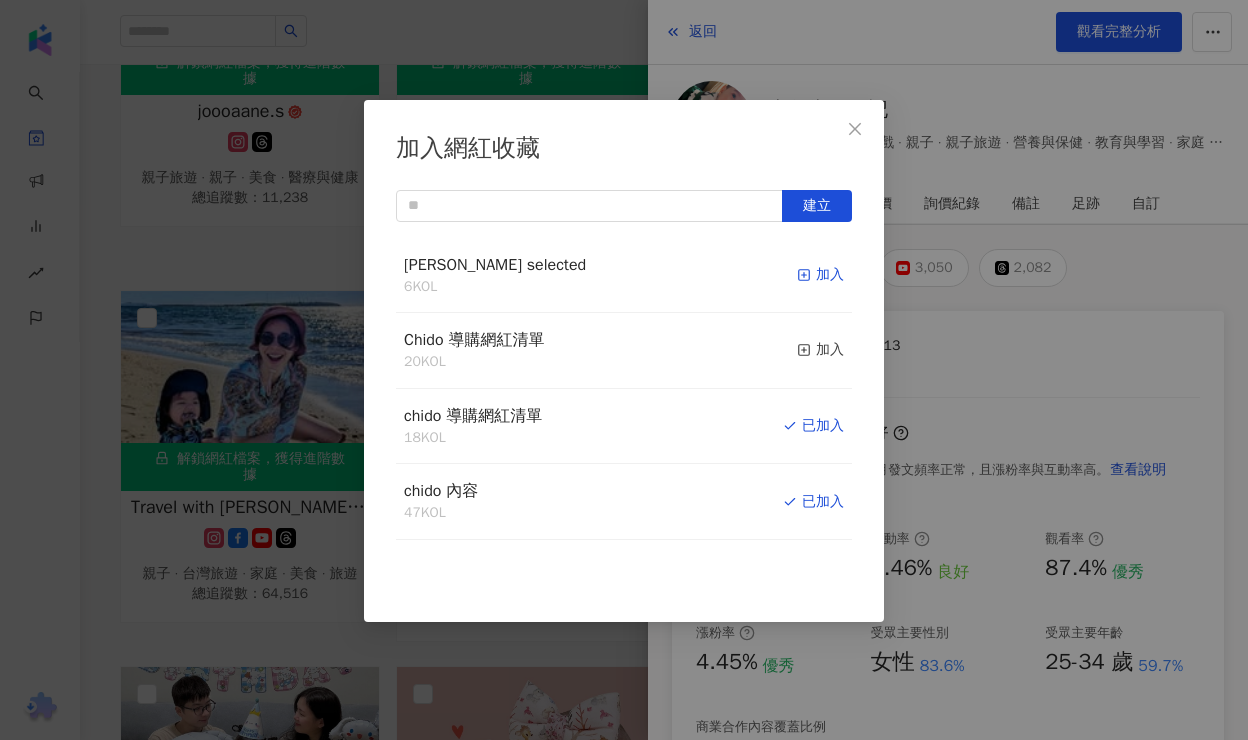click on "加入" at bounding box center (820, 275) 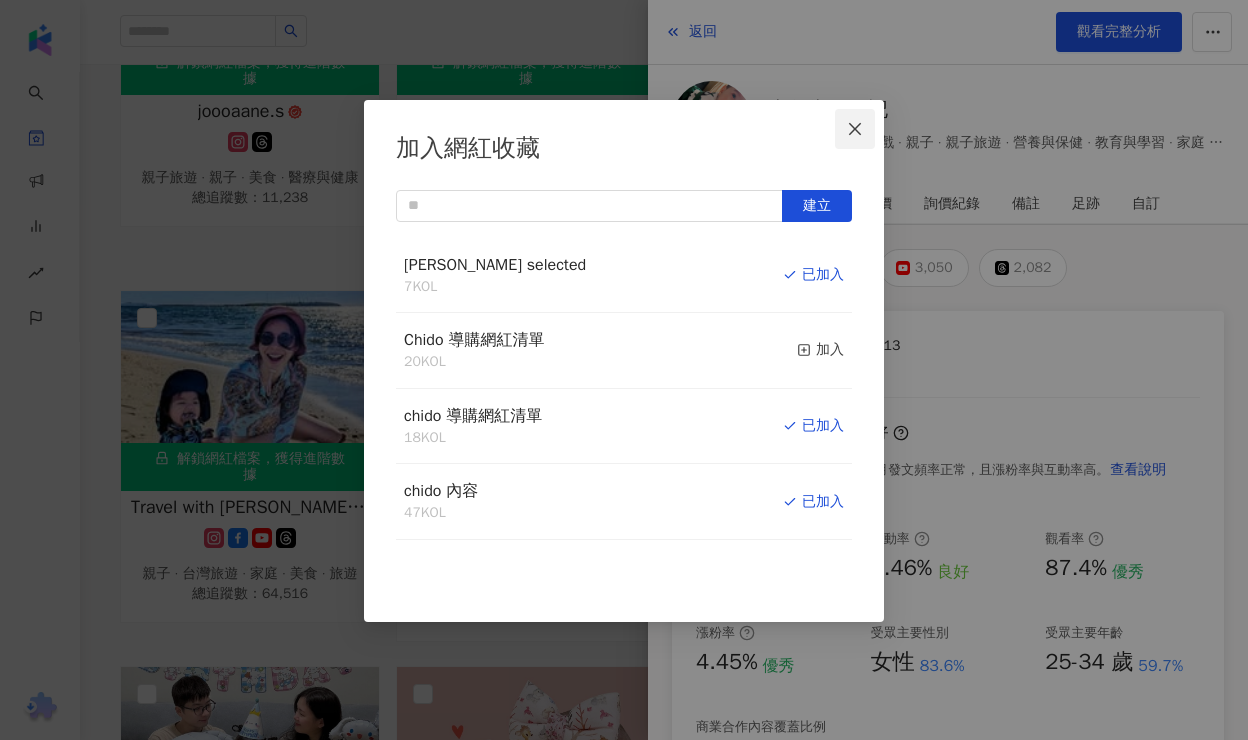 click 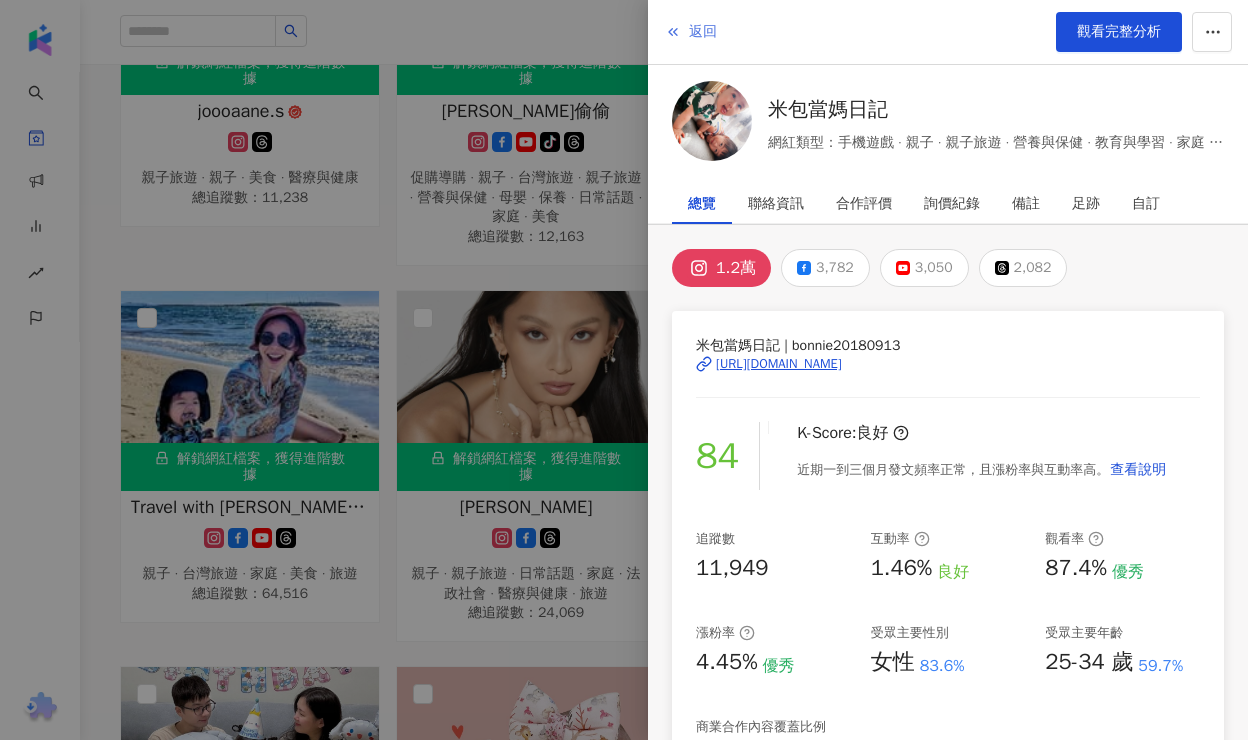 click on "返回" at bounding box center [691, 32] 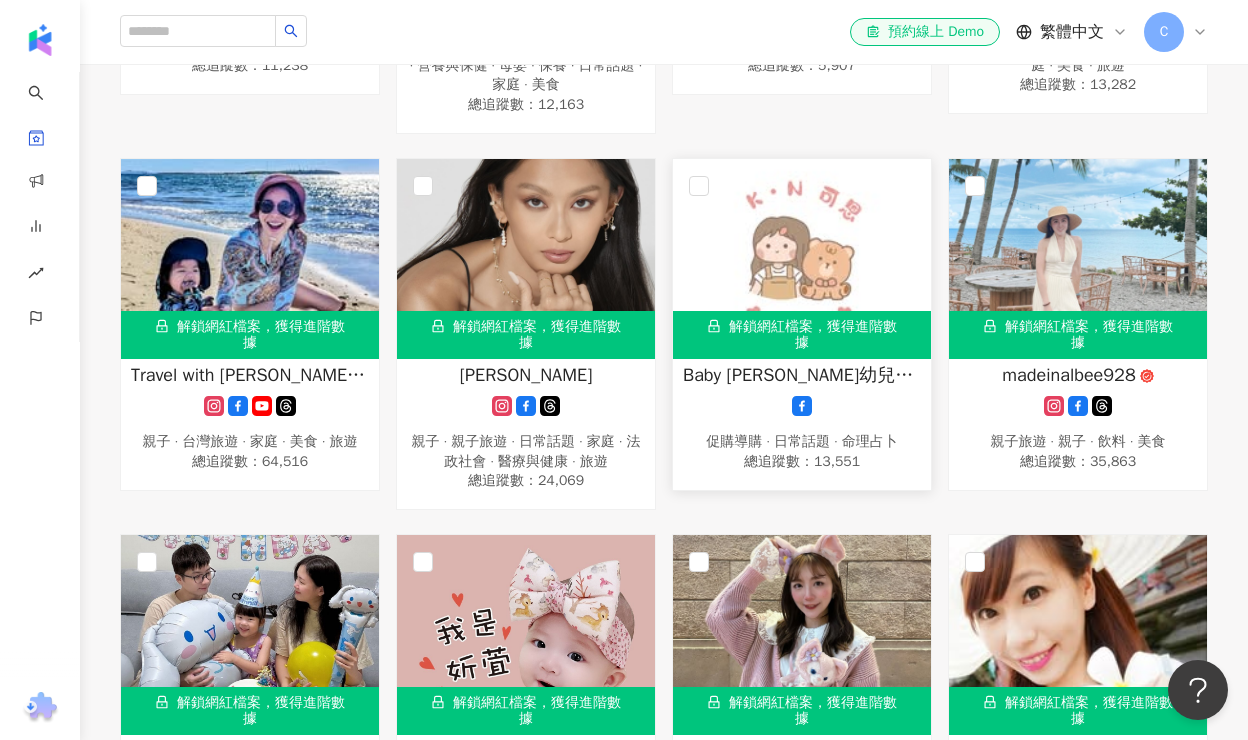 scroll, scrollTop: 663, scrollLeft: 0, axis: vertical 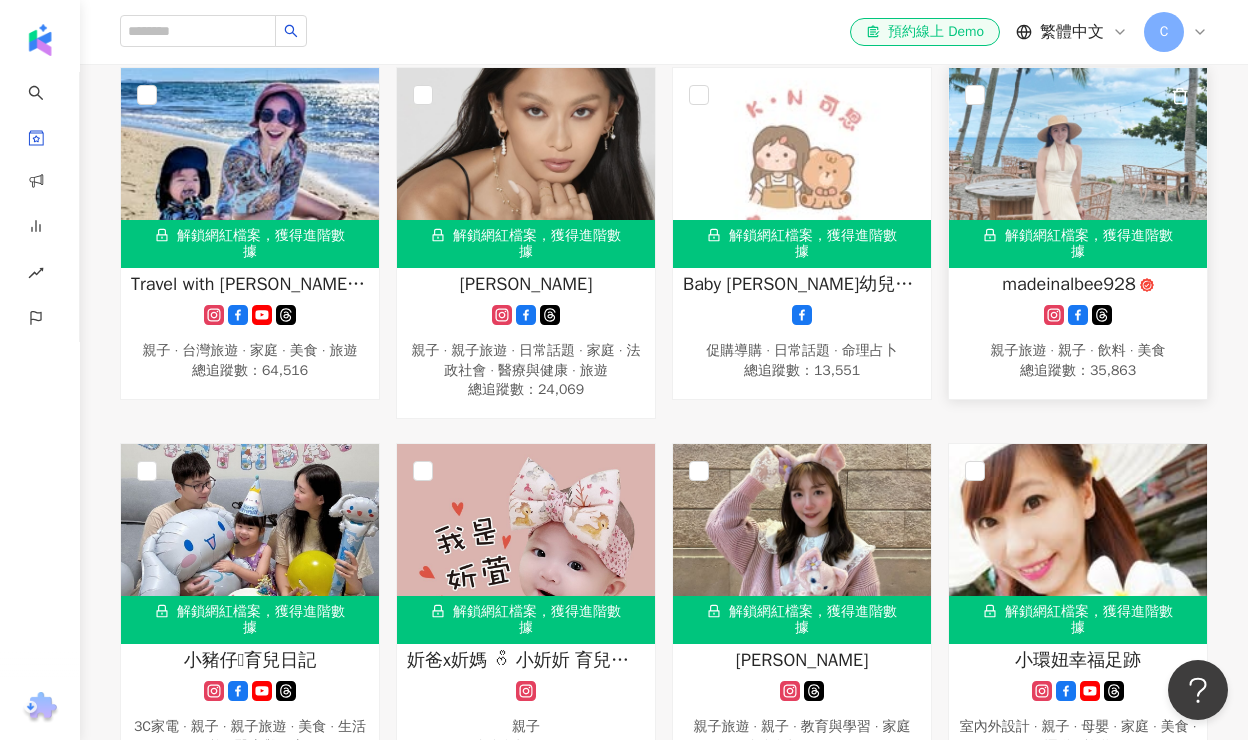 click on "解鎖網紅檔案，獲得進階數據" at bounding box center [1078, 244] 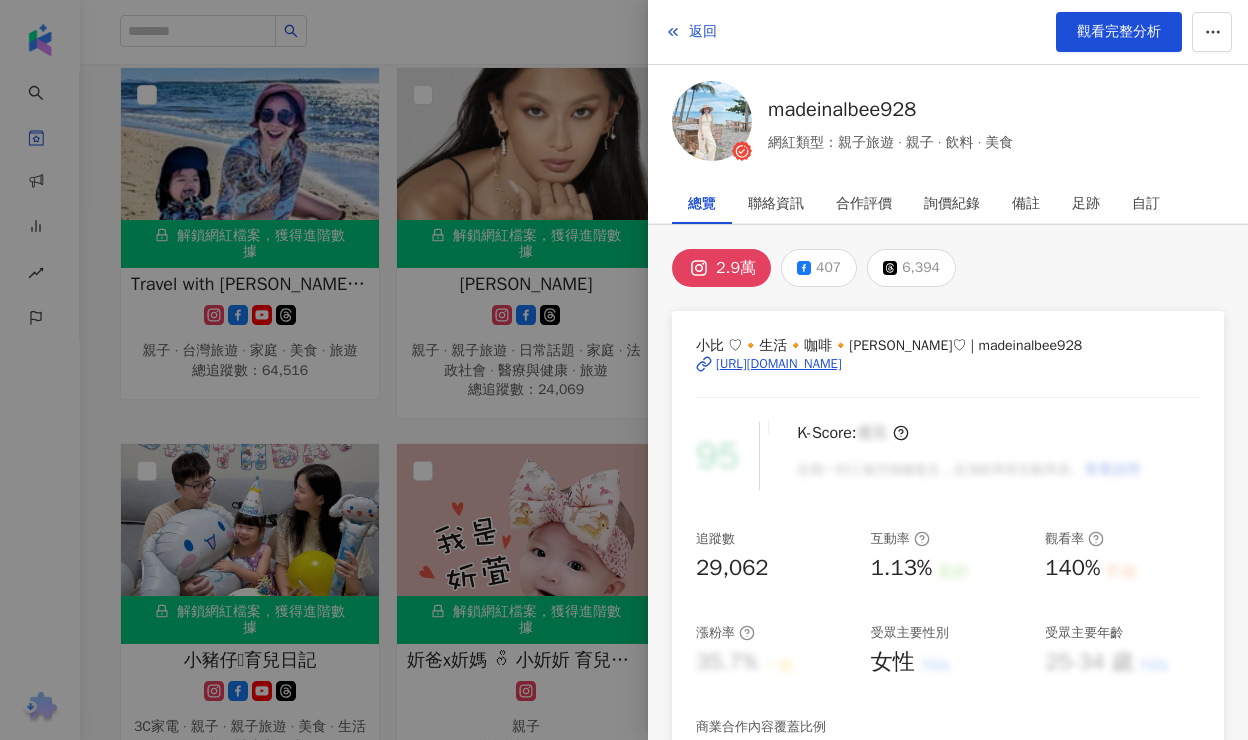 click on "[URL][DOMAIN_NAME]" at bounding box center [779, 364] 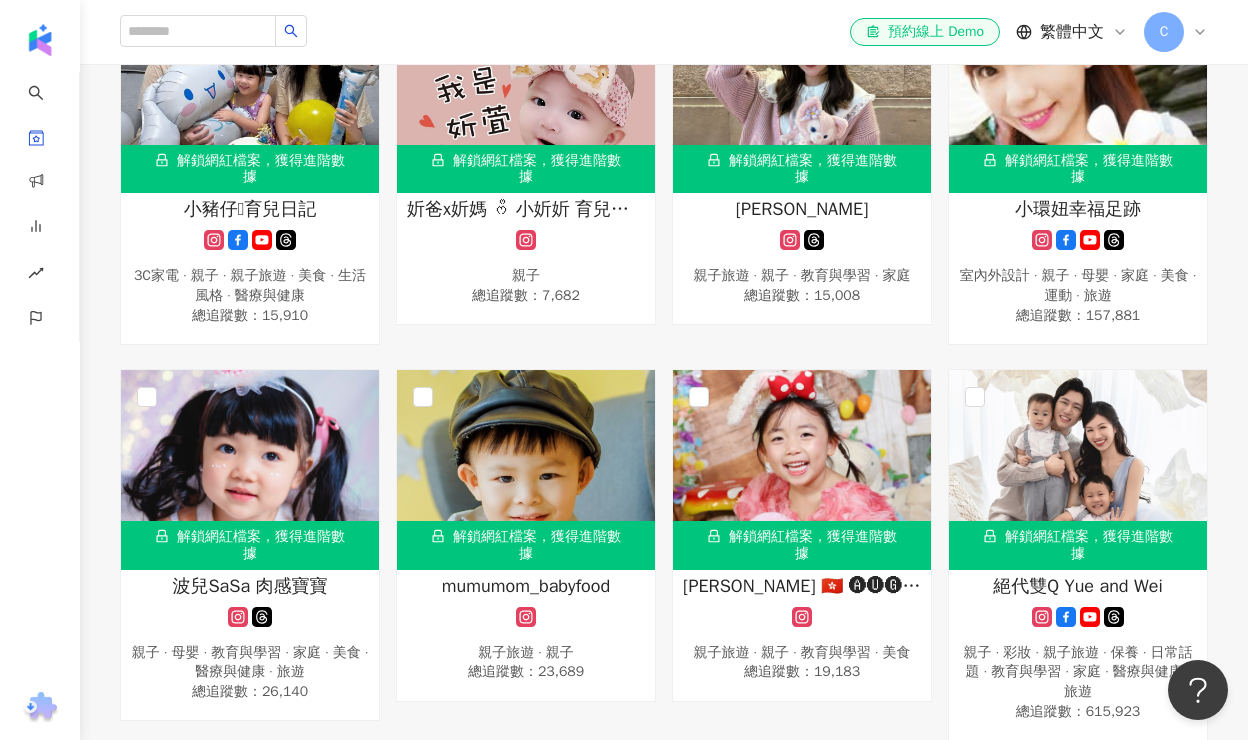 scroll, scrollTop: 1184, scrollLeft: 0, axis: vertical 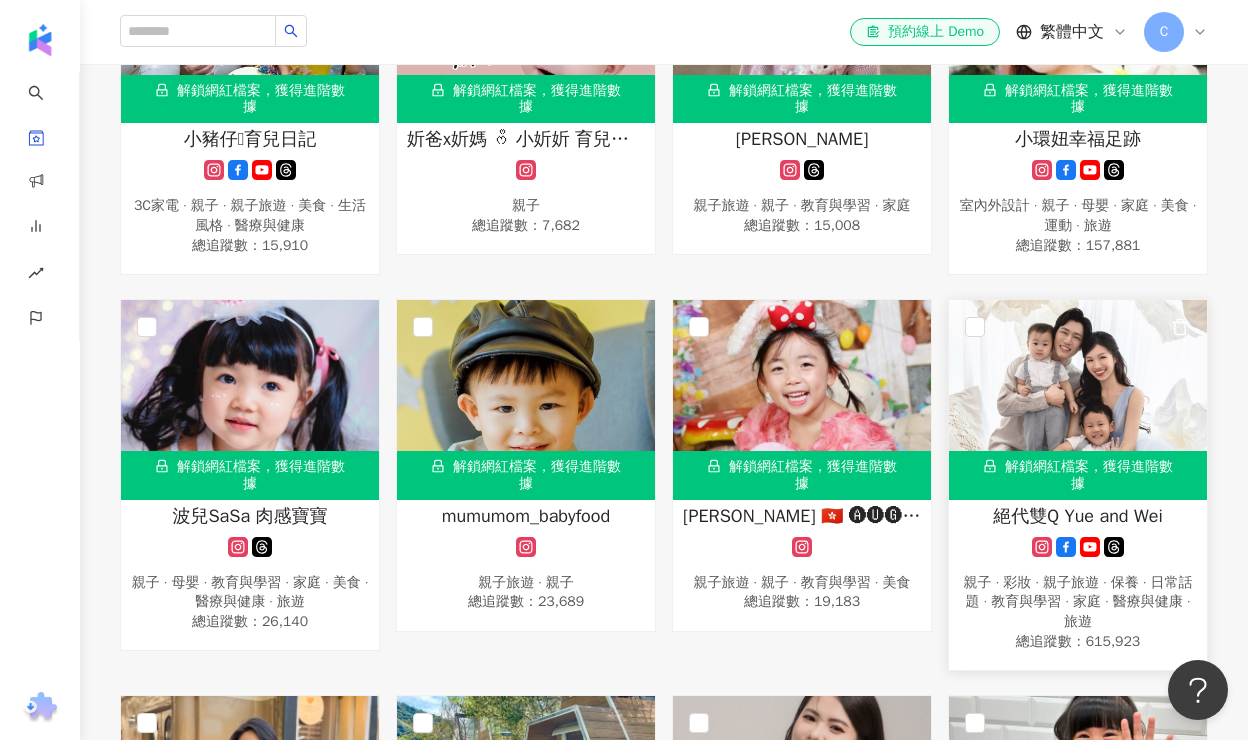 click on "解鎖網紅檔案，獲得進階數據" at bounding box center [1078, 475] 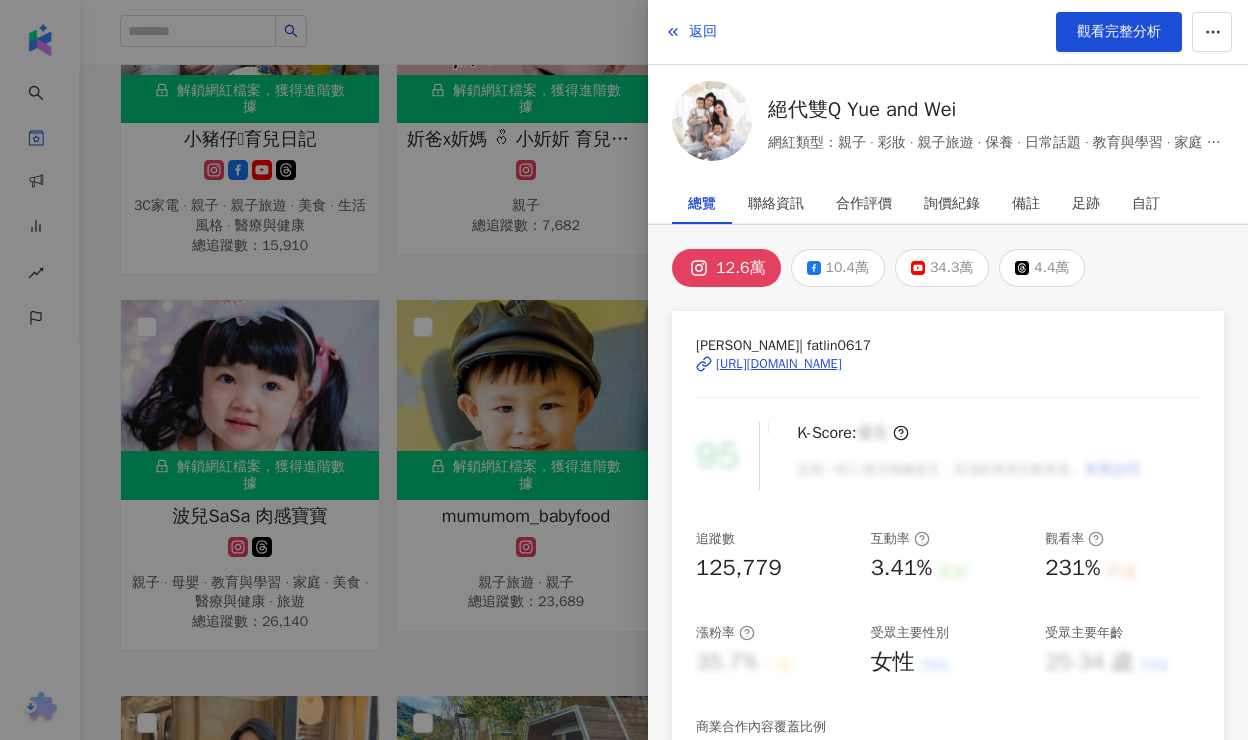 click on "[URL][DOMAIN_NAME]" at bounding box center (779, 364) 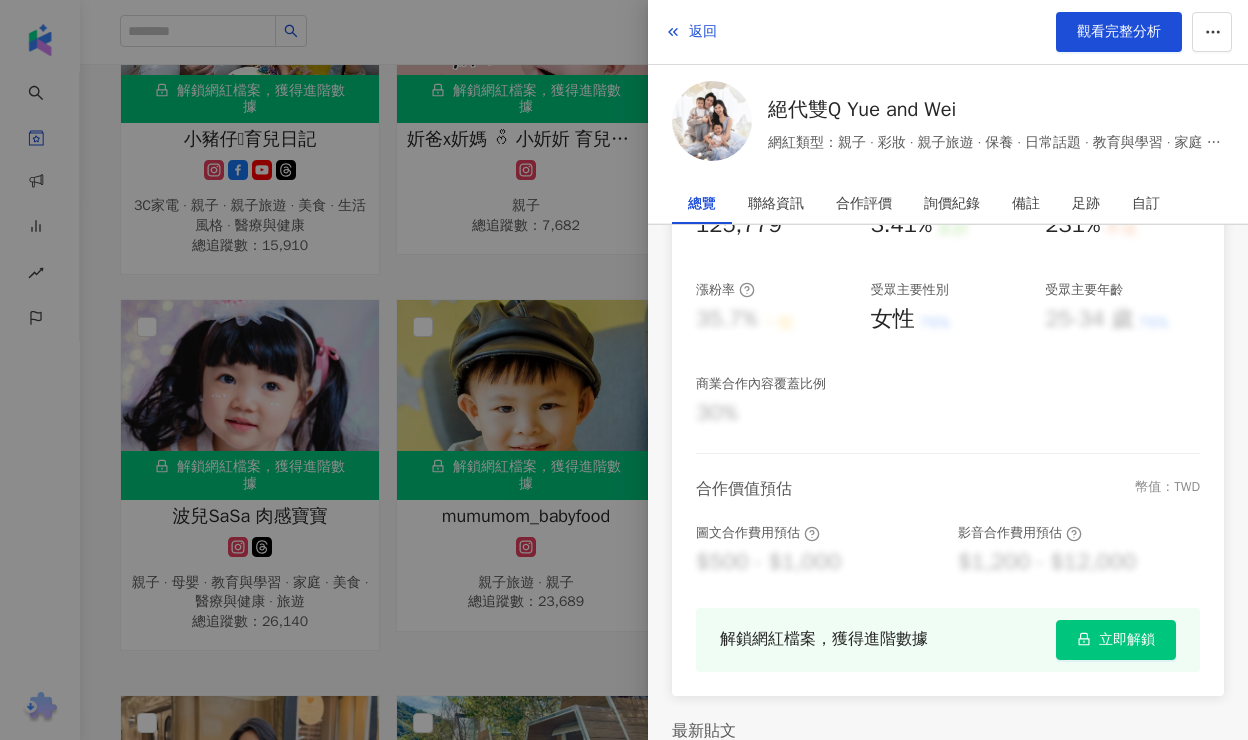 scroll, scrollTop: 347, scrollLeft: 0, axis: vertical 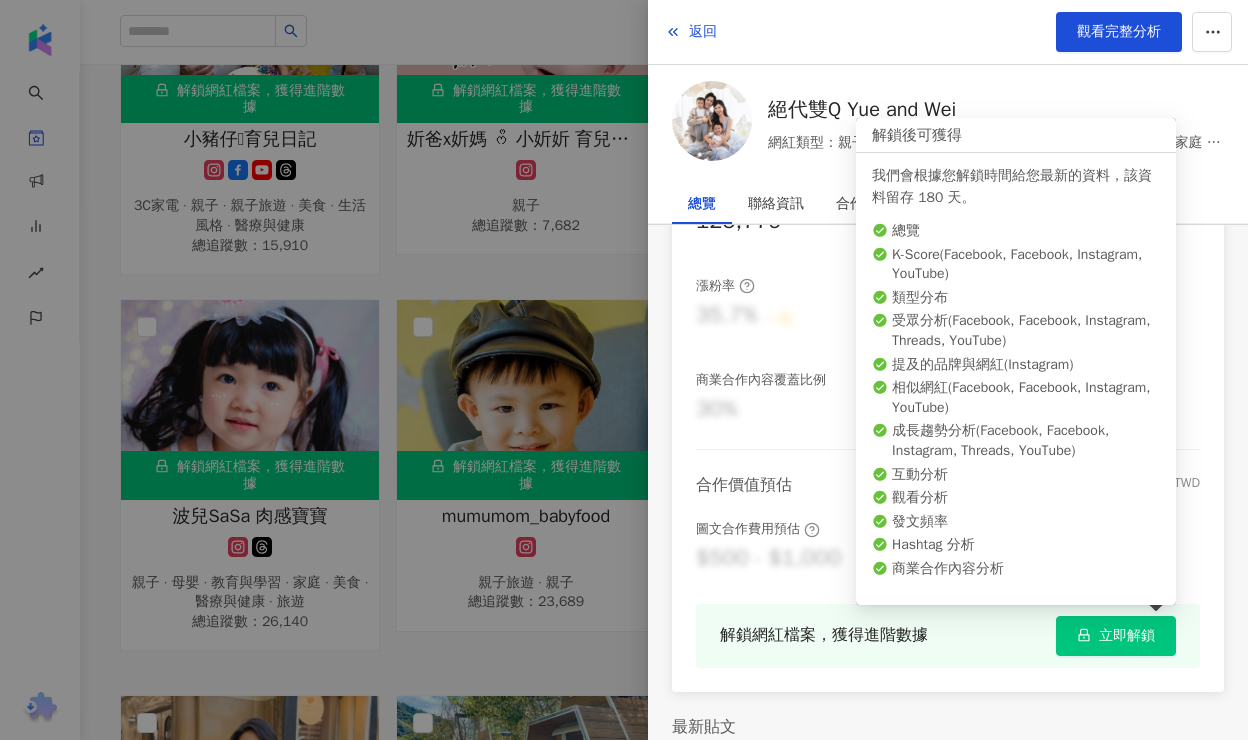 click on "立即解鎖" at bounding box center [1127, 636] 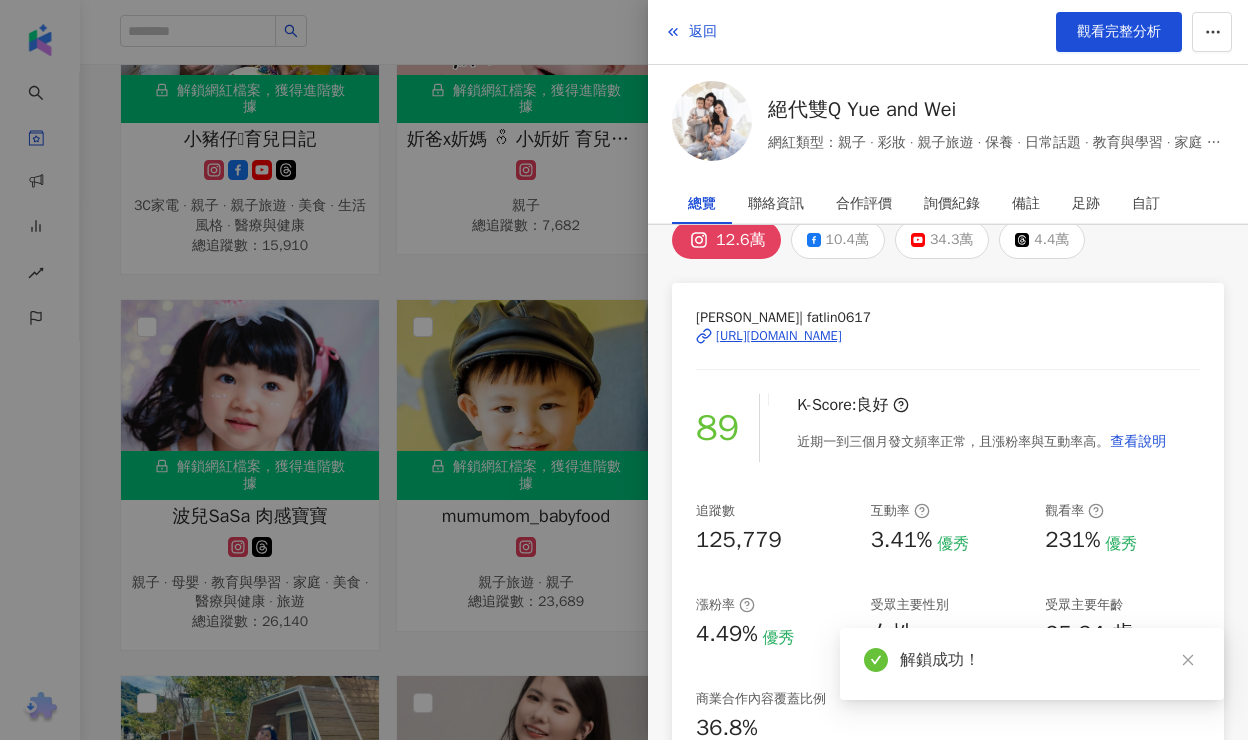 scroll, scrollTop: 0, scrollLeft: 0, axis: both 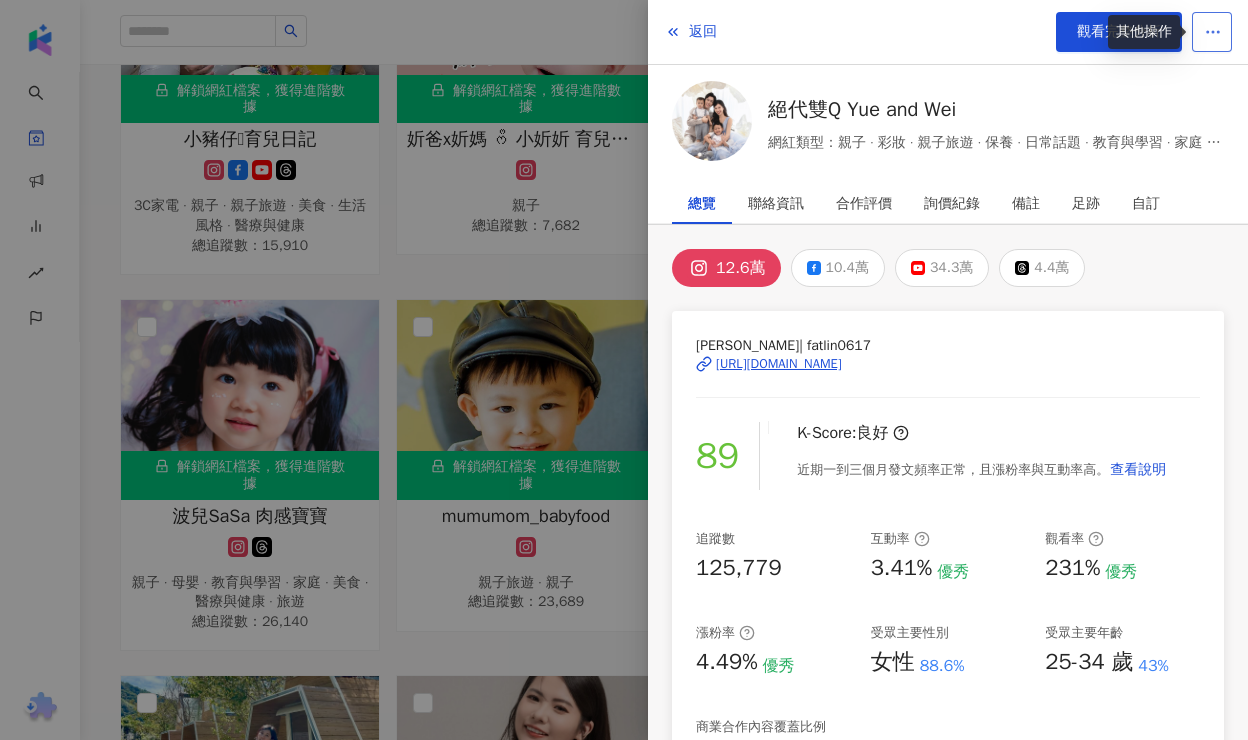 click at bounding box center [1212, 32] 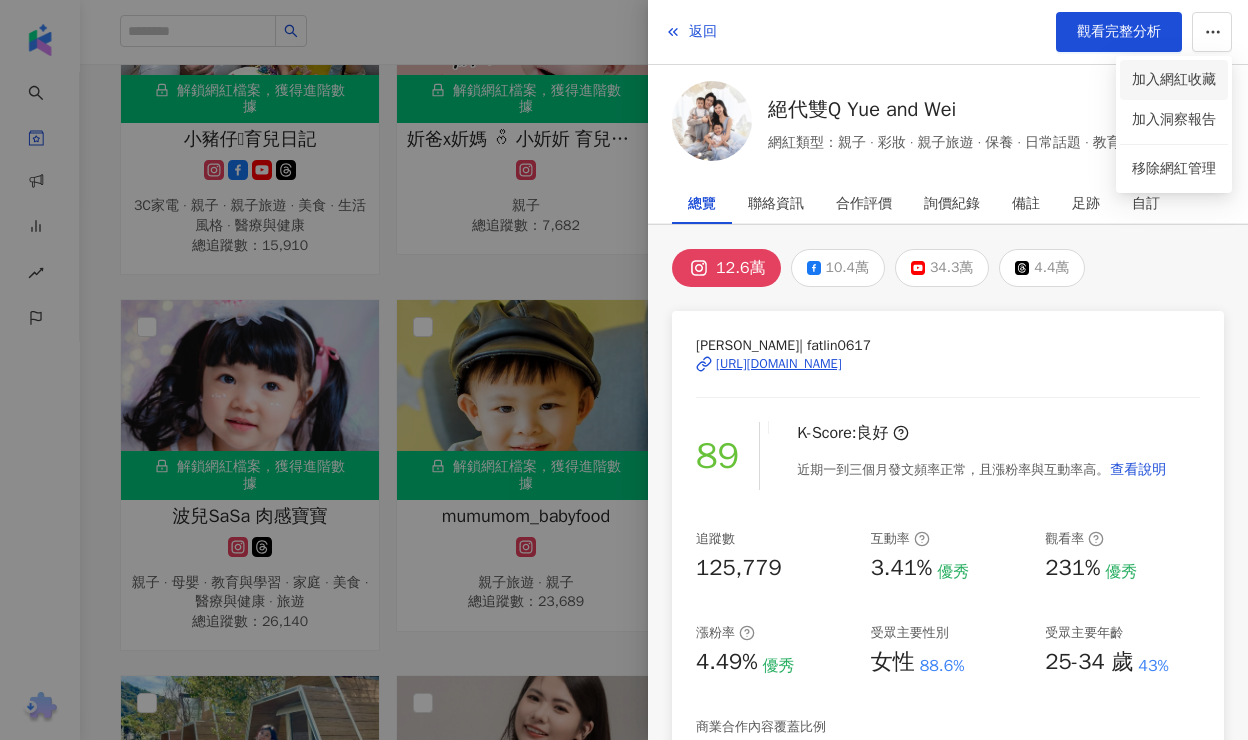 click on "加入網紅收藏" at bounding box center [1174, 80] 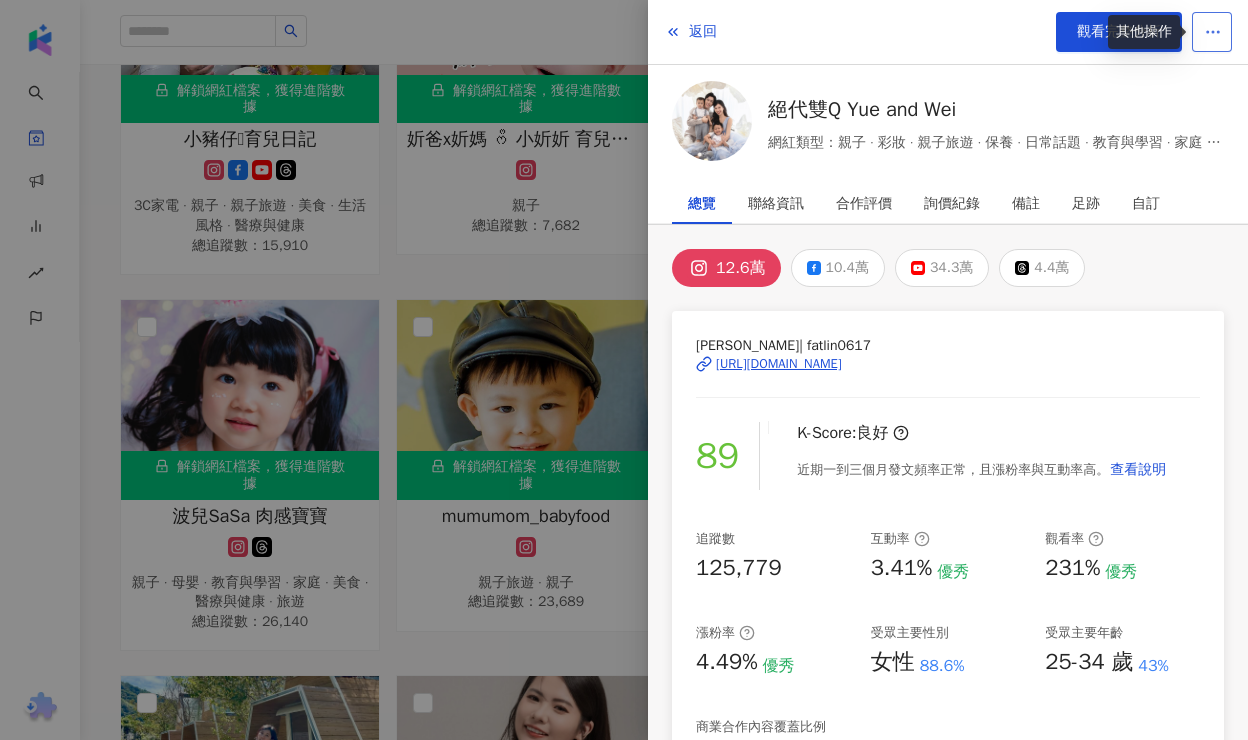 click 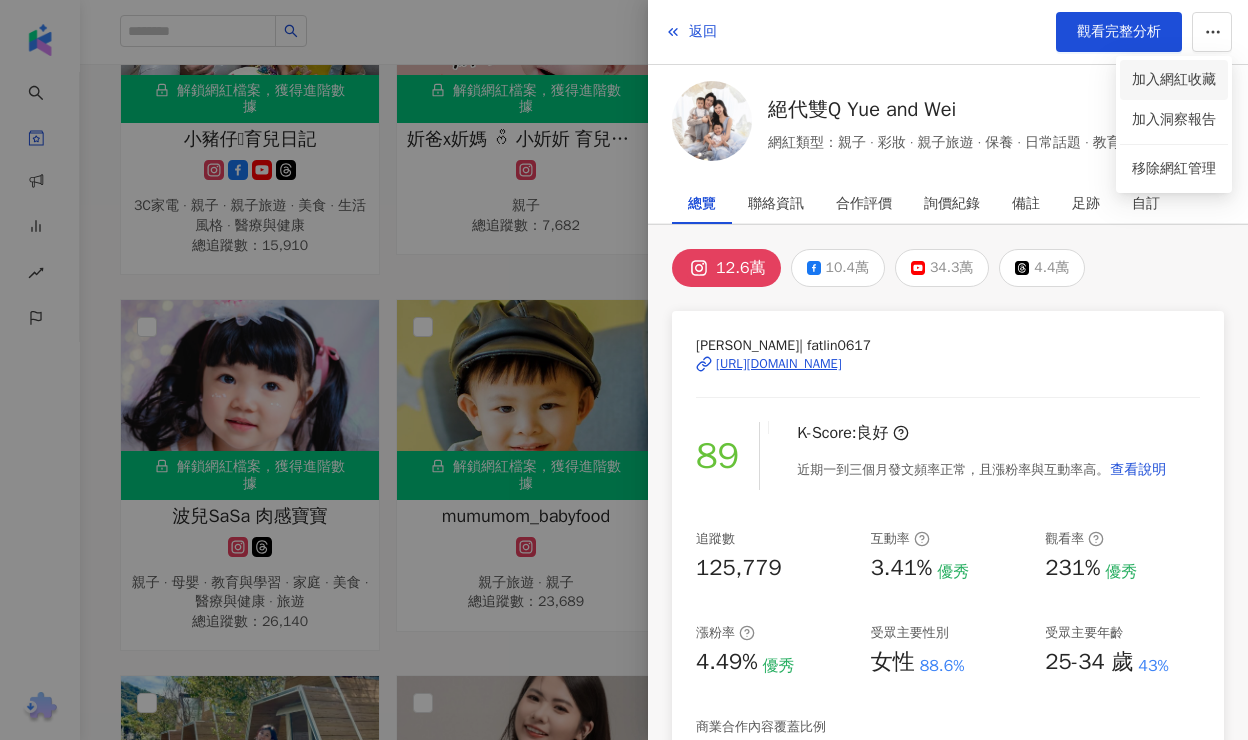 click on "加入網紅收藏" at bounding box center [1174, 80] 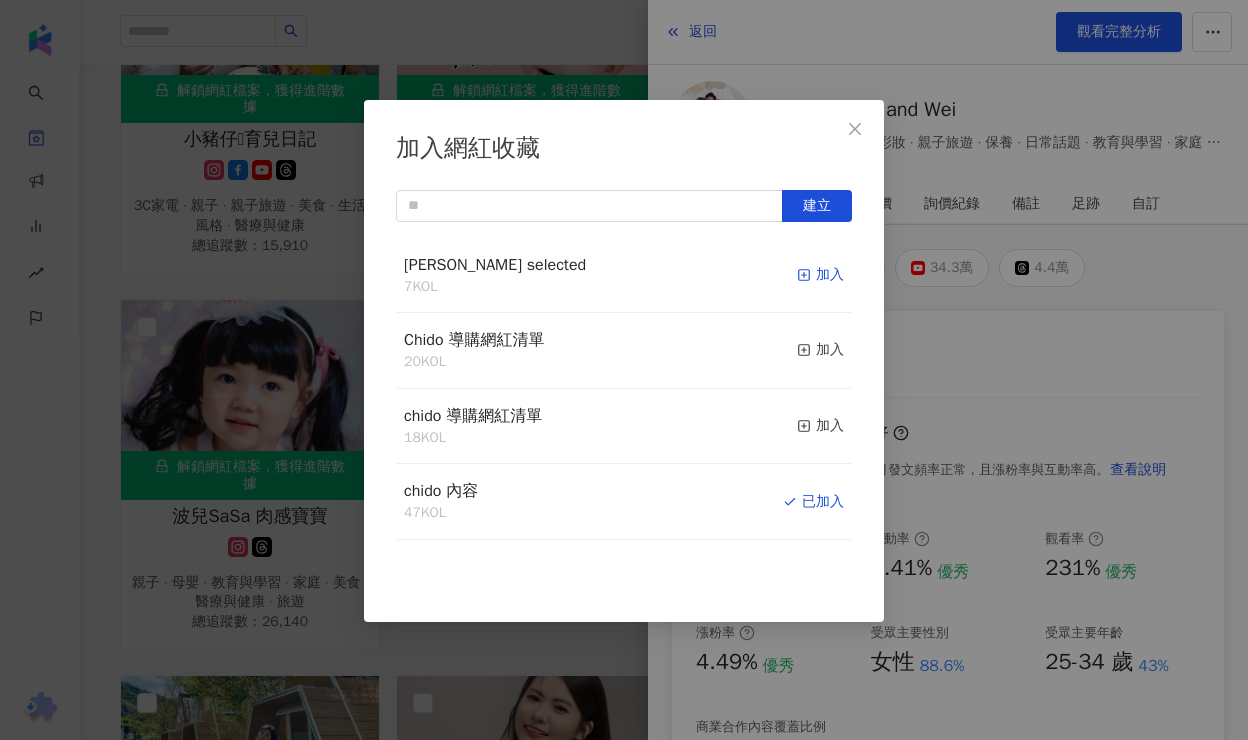 click 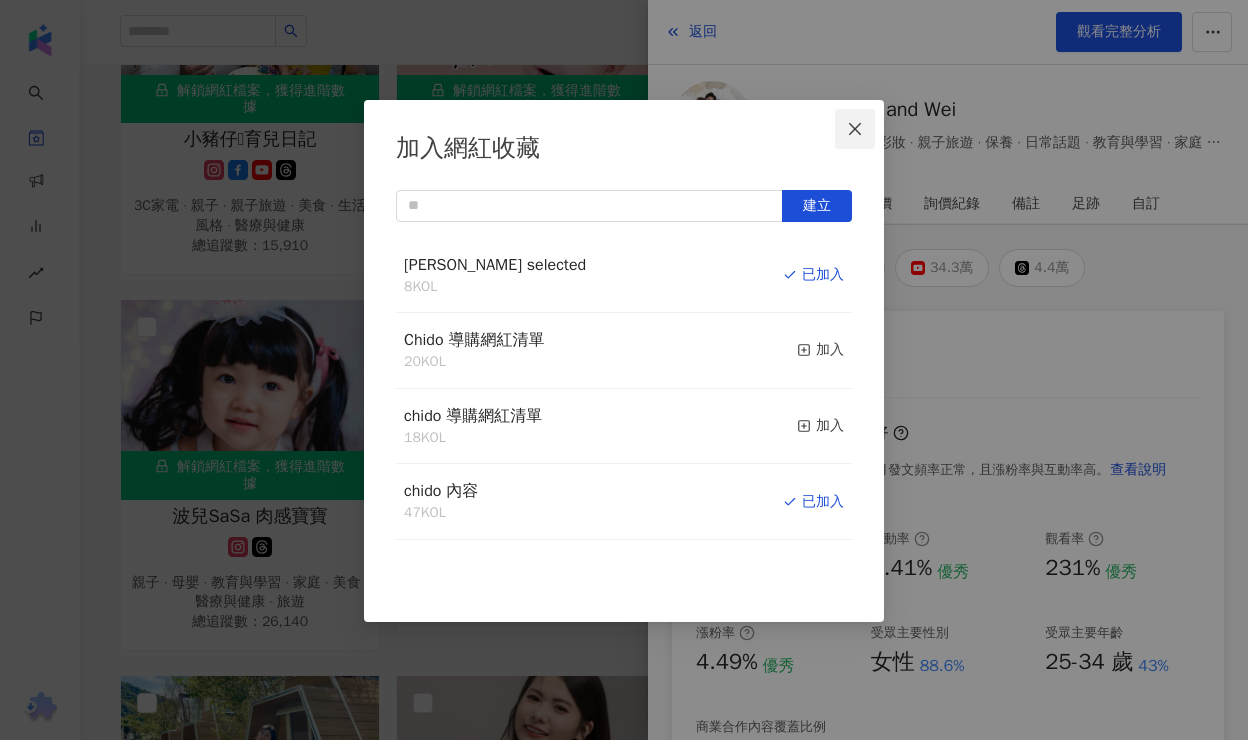 click 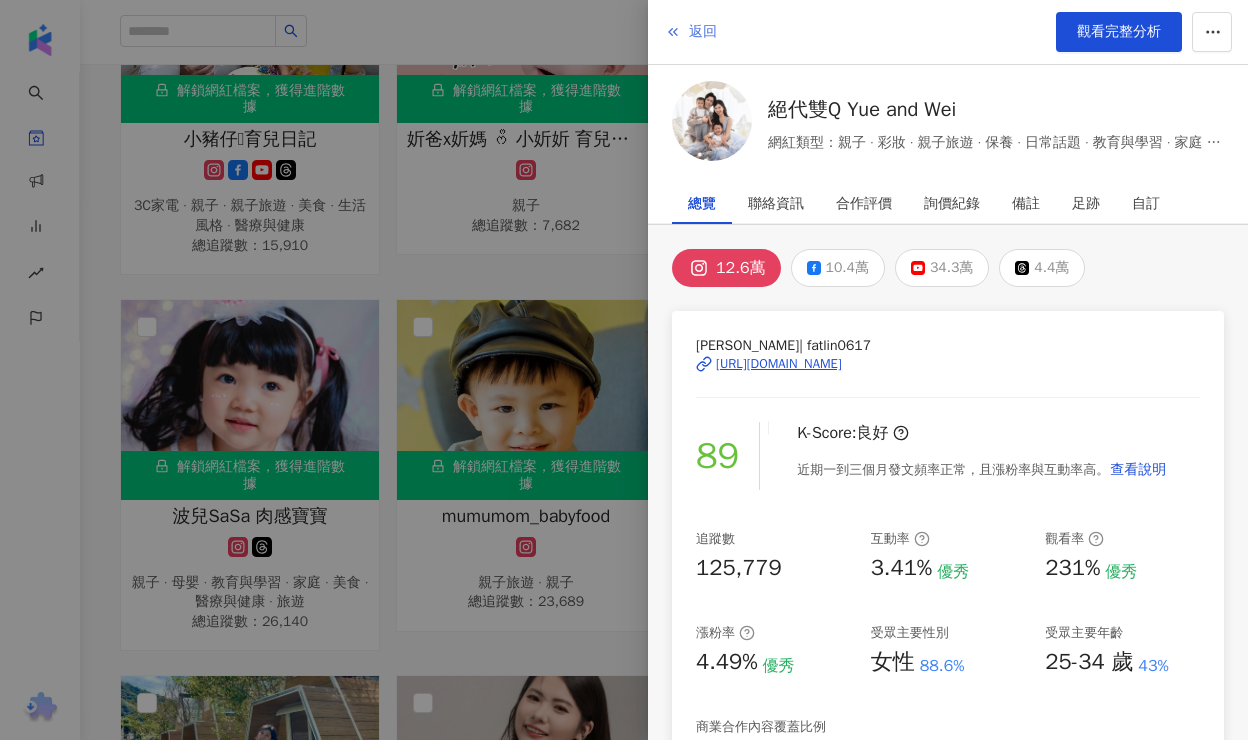 click 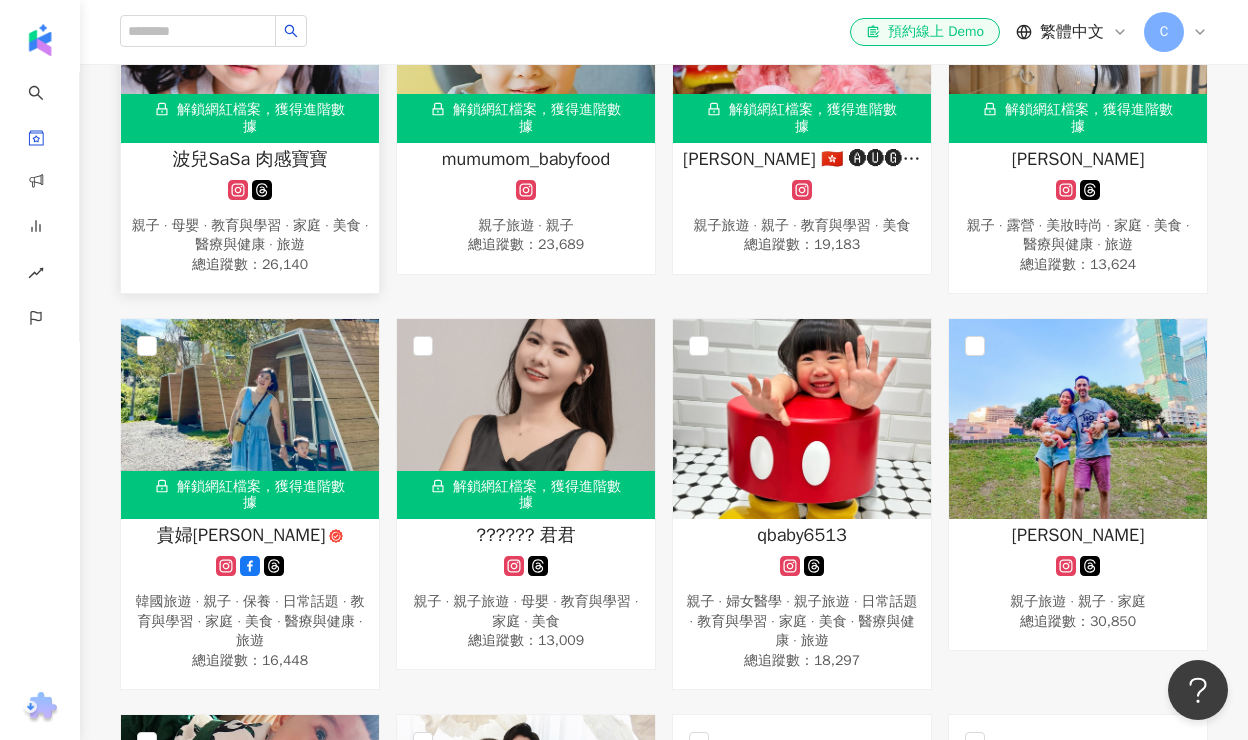 scroll, scrollTop: 1543, scrollLeft: 0, axis: vertical 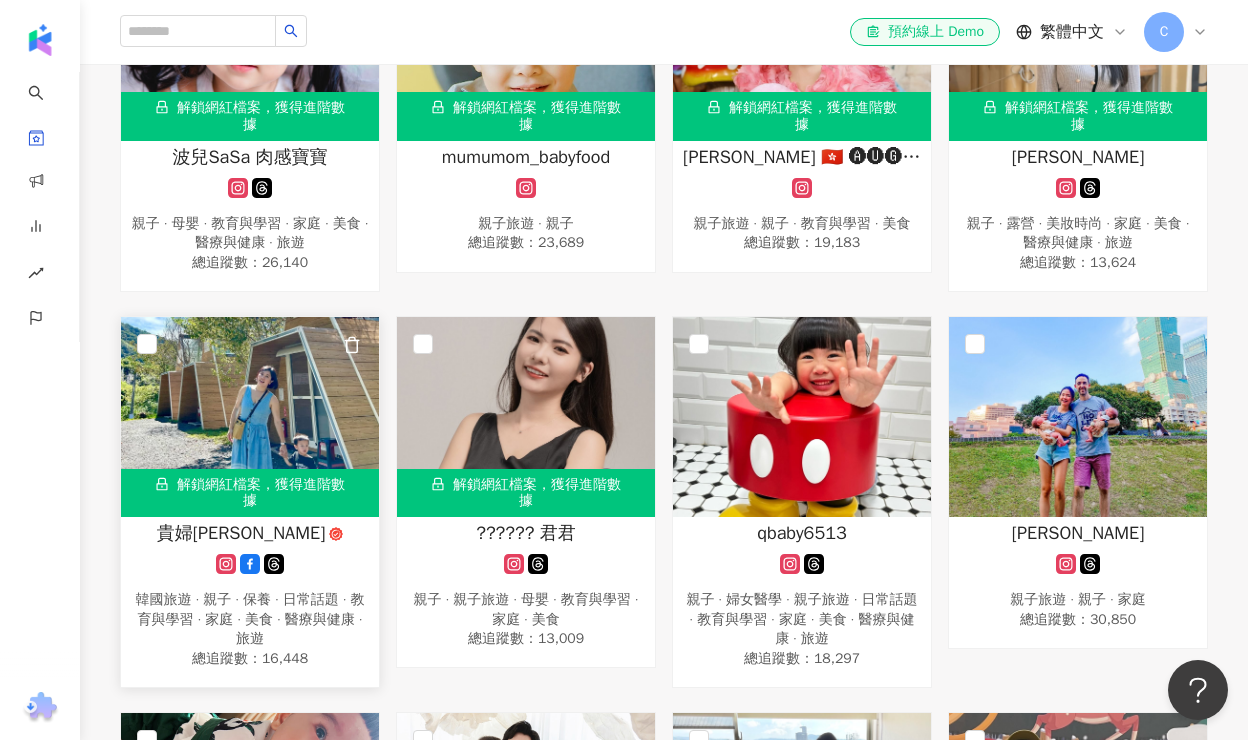 click on "解鎖網紅檔案，獲得進階數據" at bounding box center [250, 493] 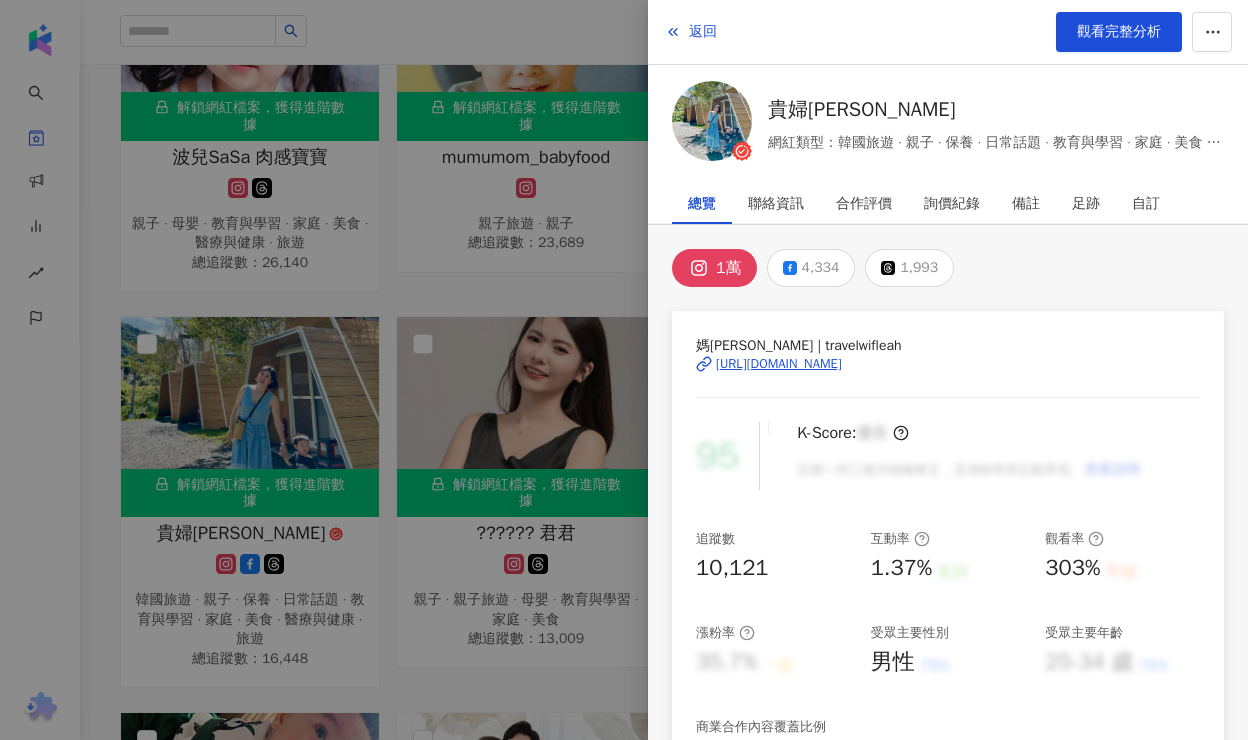 click on "[URL][DOMAIN_NAME]" at bounding box center [779, 364] 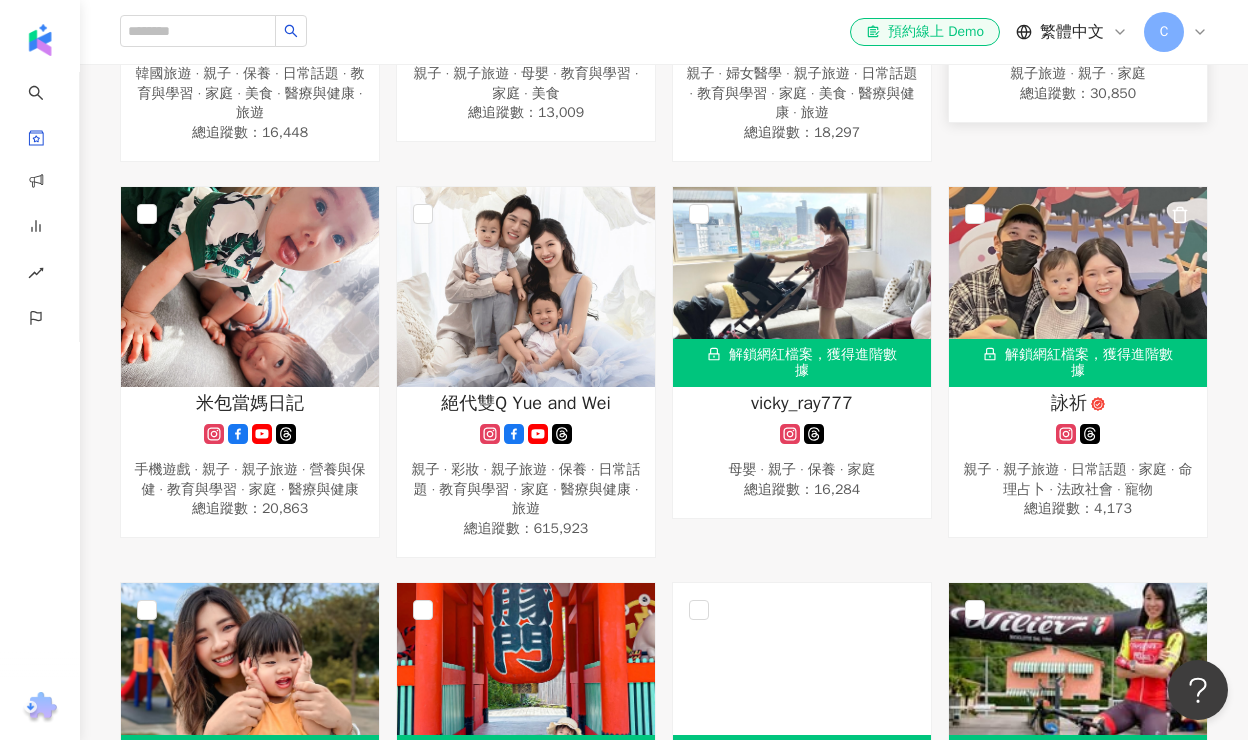 scroll, scrollTop: 2077, scrollLeft: 0, axis: vertical 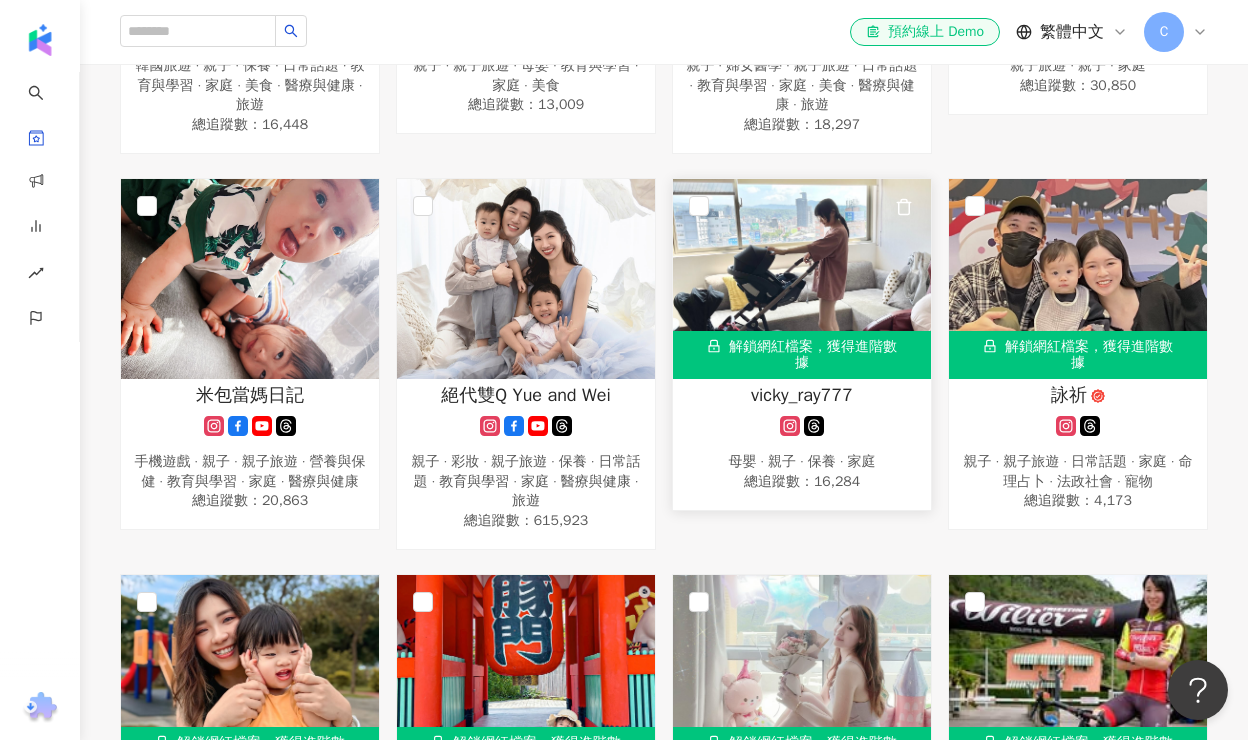 click on "解鎖網紅檔案，獲得進階數據" at bounding box center [802, 355] 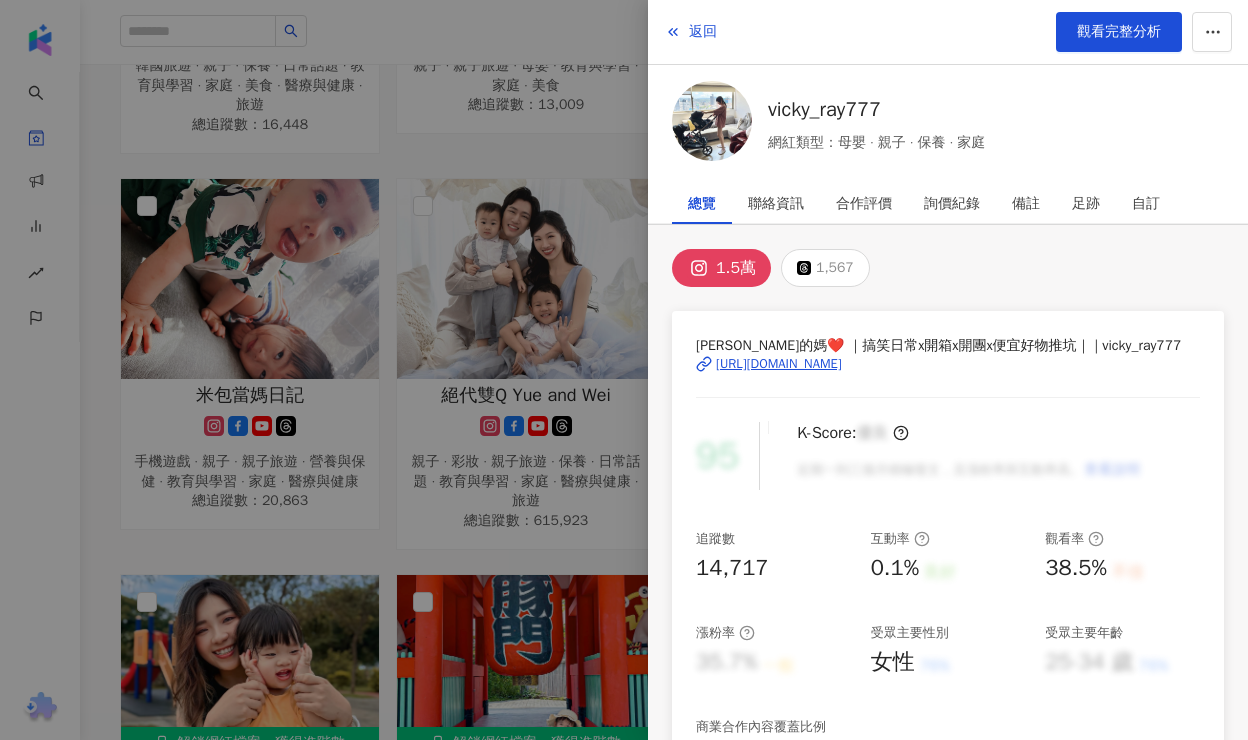 click on "[URL][DOMAIN_NAME]" at bounding box center (779, 364) 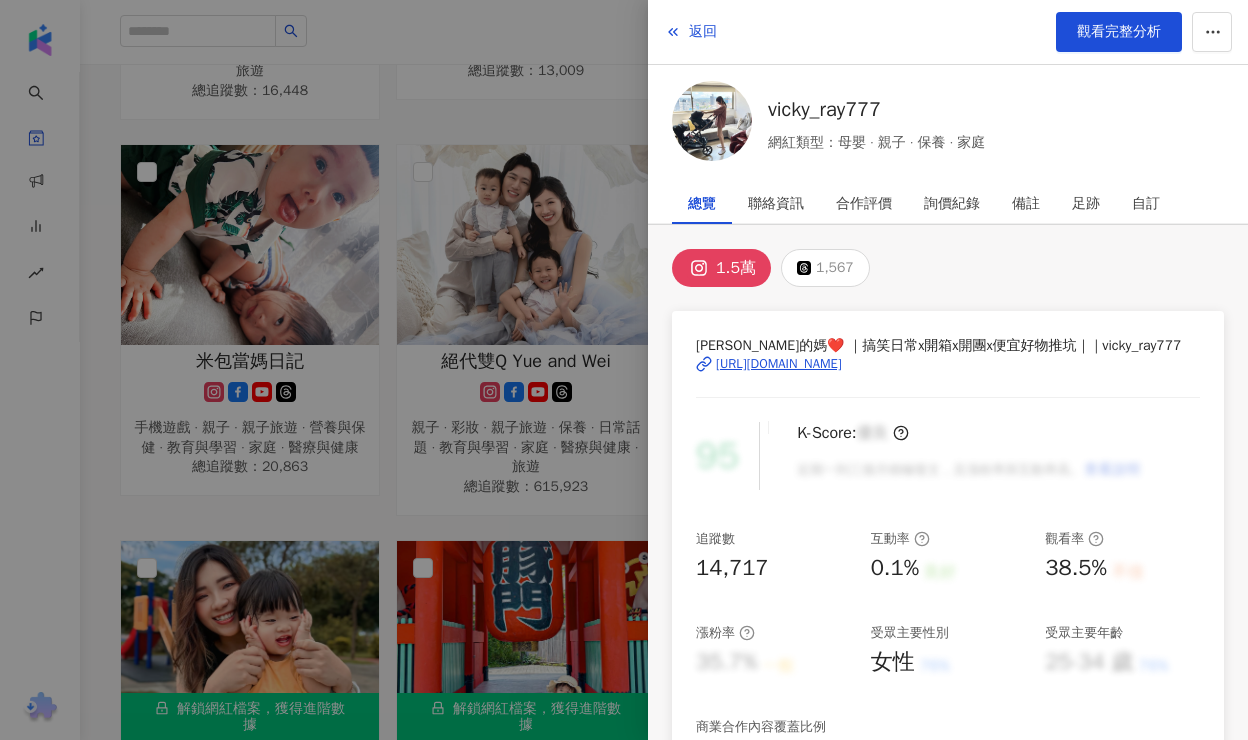 scroll, scrollTop: 2111, scrollLeft: 0, axis: vertical 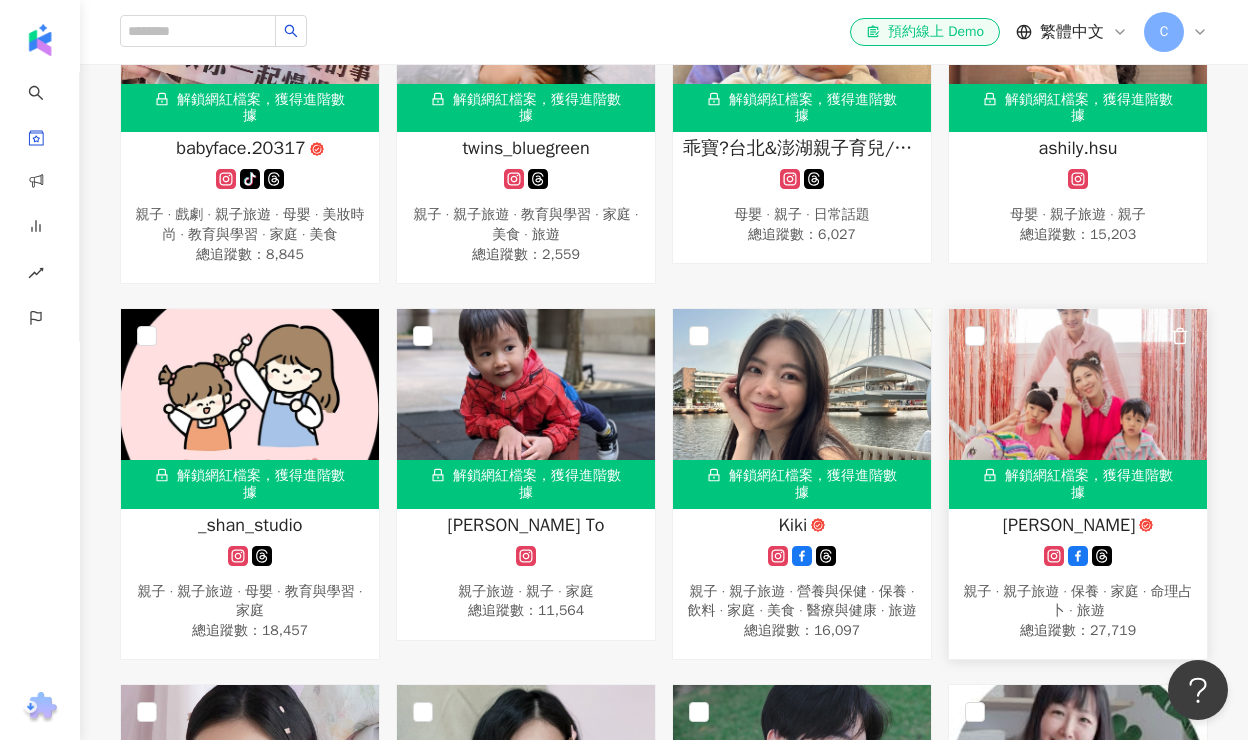 click on "[PERSON_NAME]" at bounding box center [1069, 525] 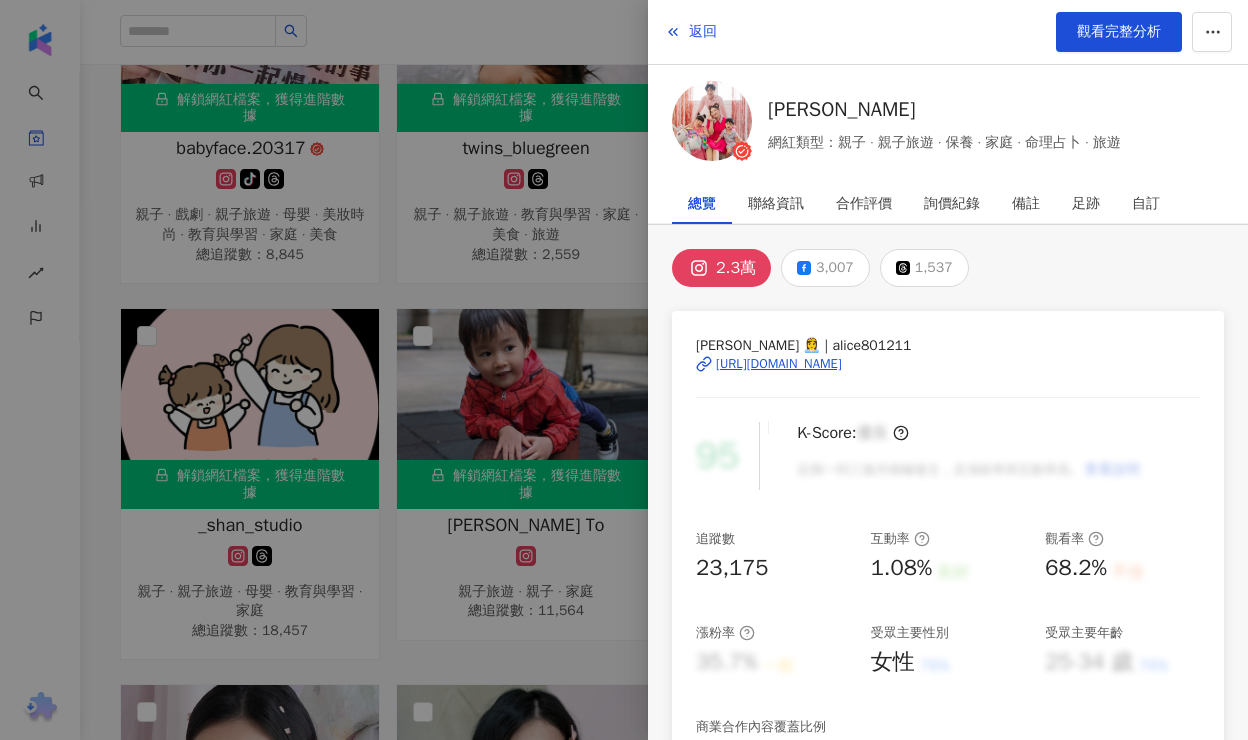 click on "[URL][DOMAIN_NAME]" at bounding box center (779, 364) 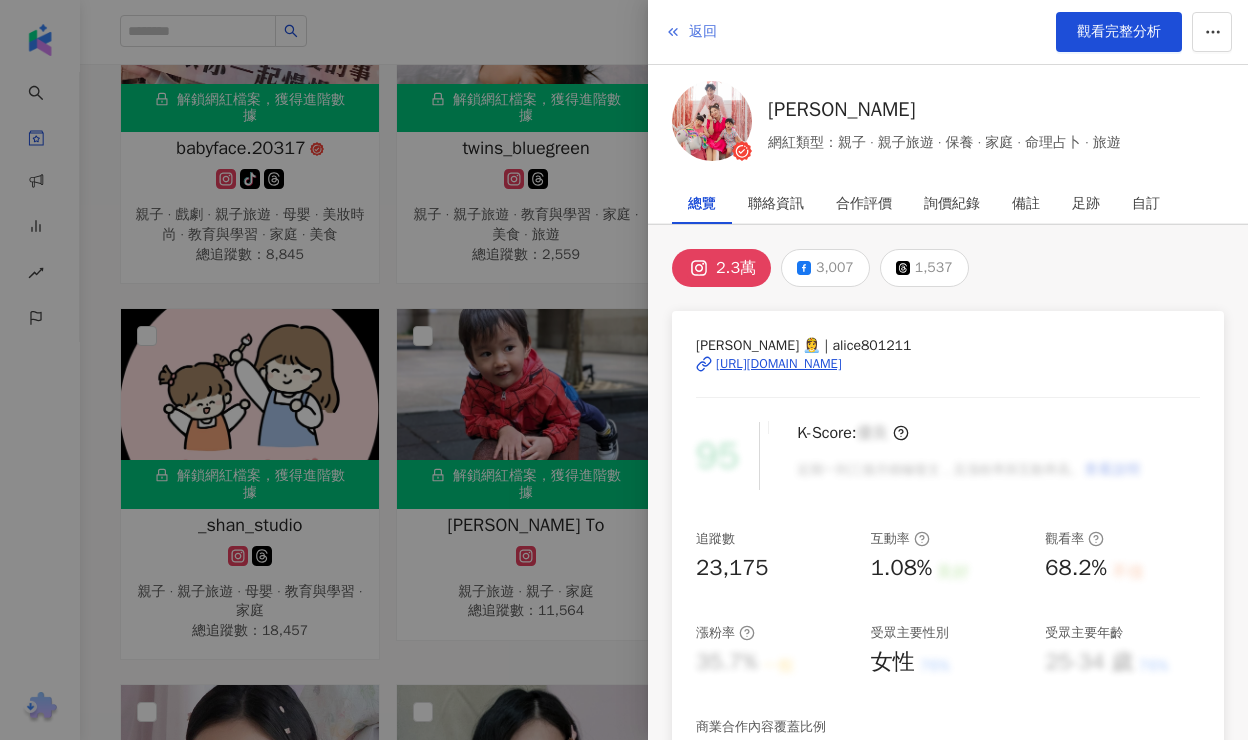 click 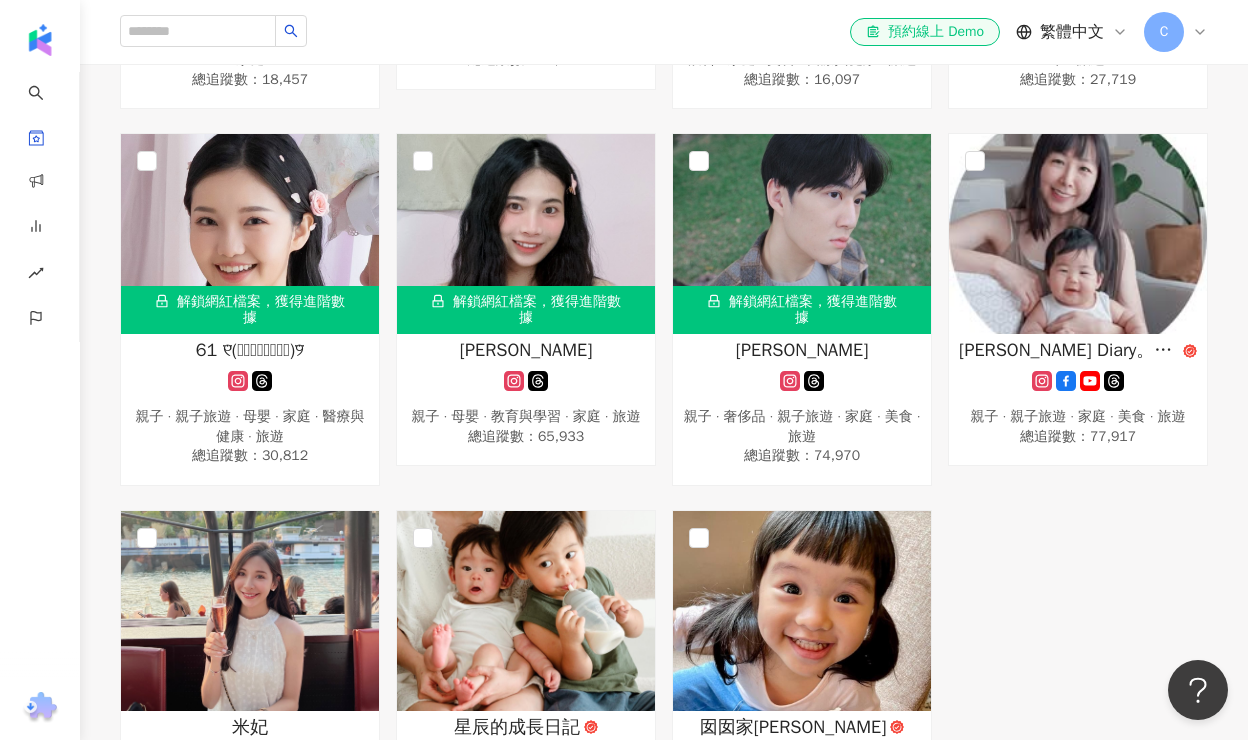 scroll, scrollTop: 4072, scrollLeft: 0, axis: vertical 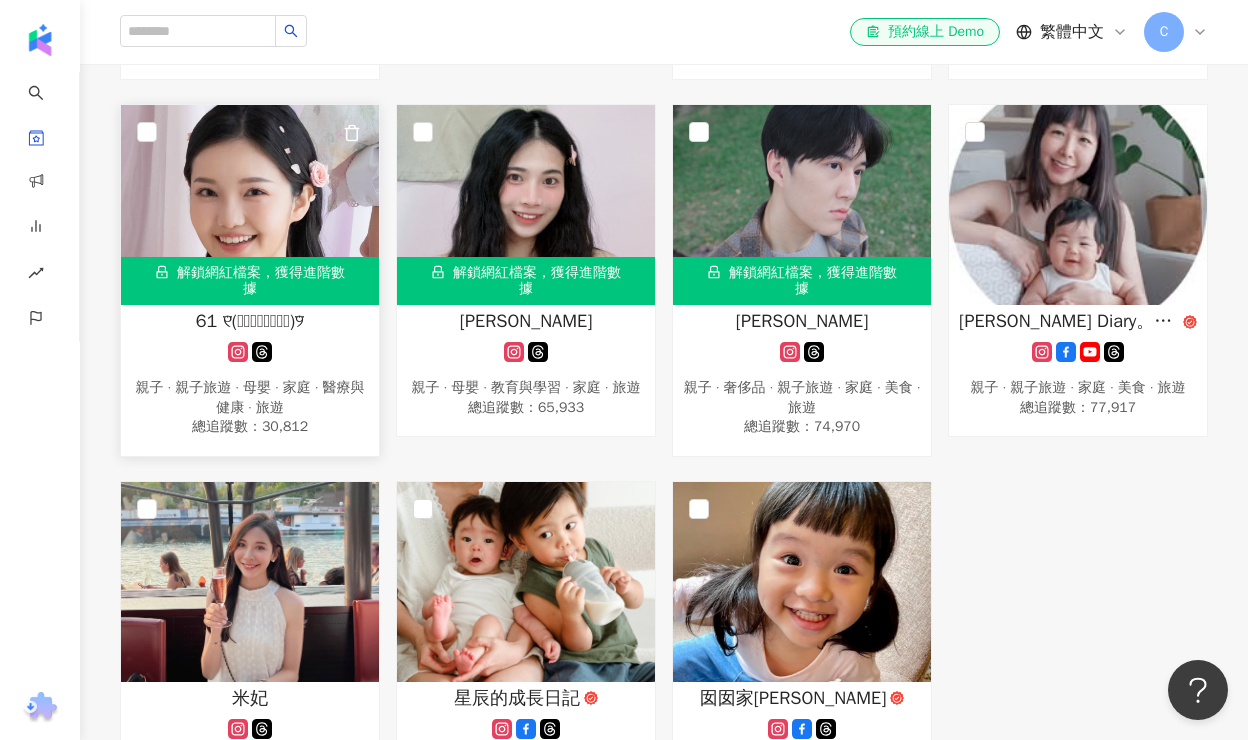 click on "61  ୧⃛(๑⃙⃘◡̈︎๑⃙⃘)୨⃛" at bounding box center [250, 321] 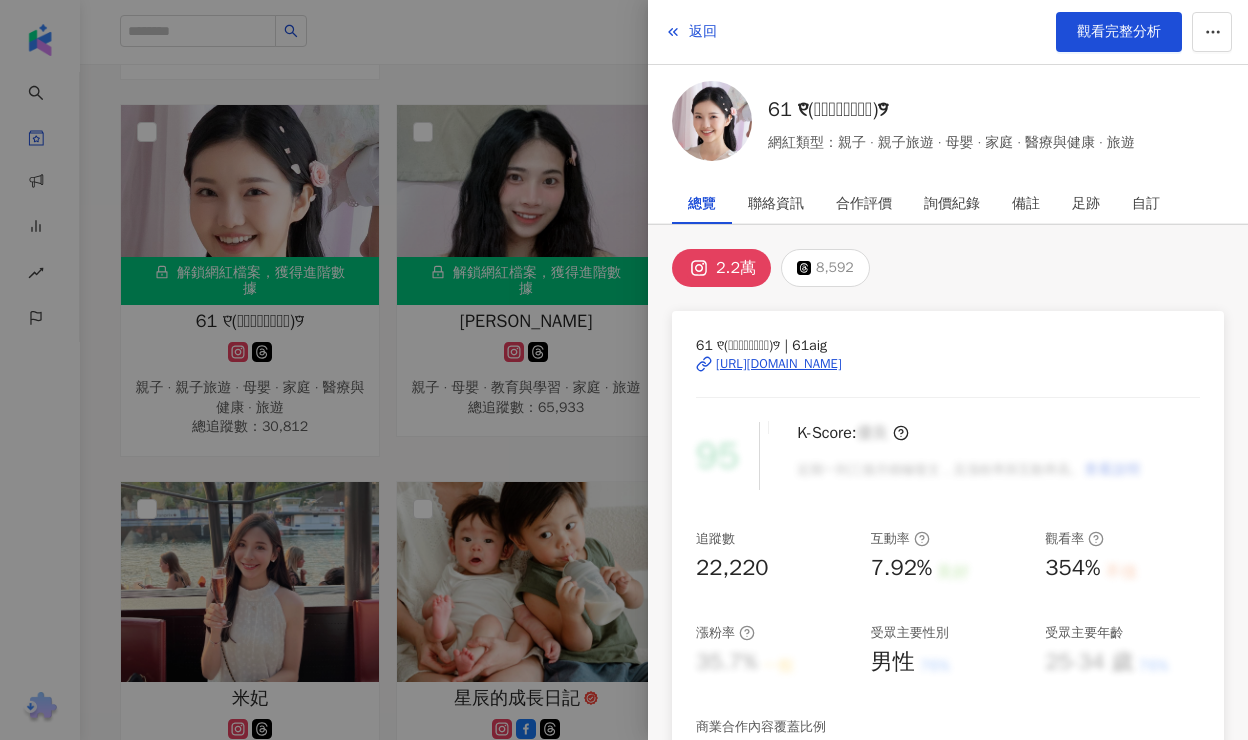 click on "[URL][DOMAIN_NAME]" at bounding box center [779, 364] 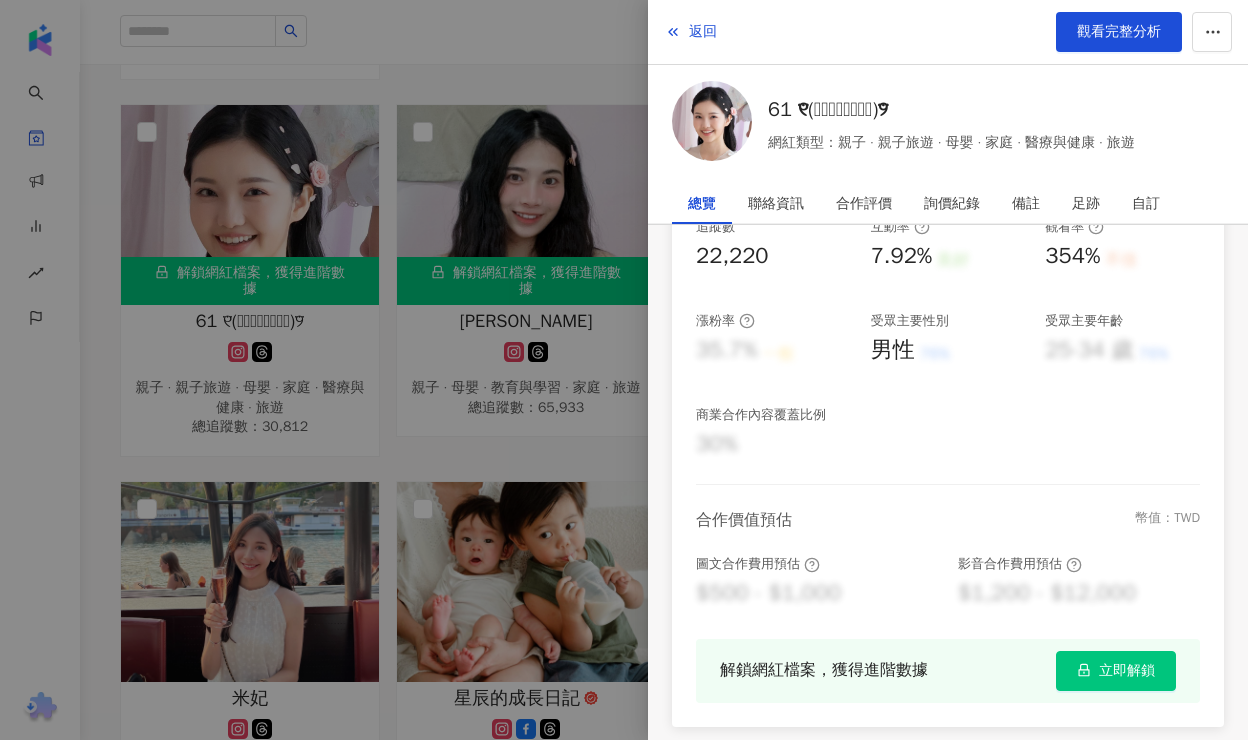scroll, scrollTop: 348, scrollLeft: 0, axis: vertical 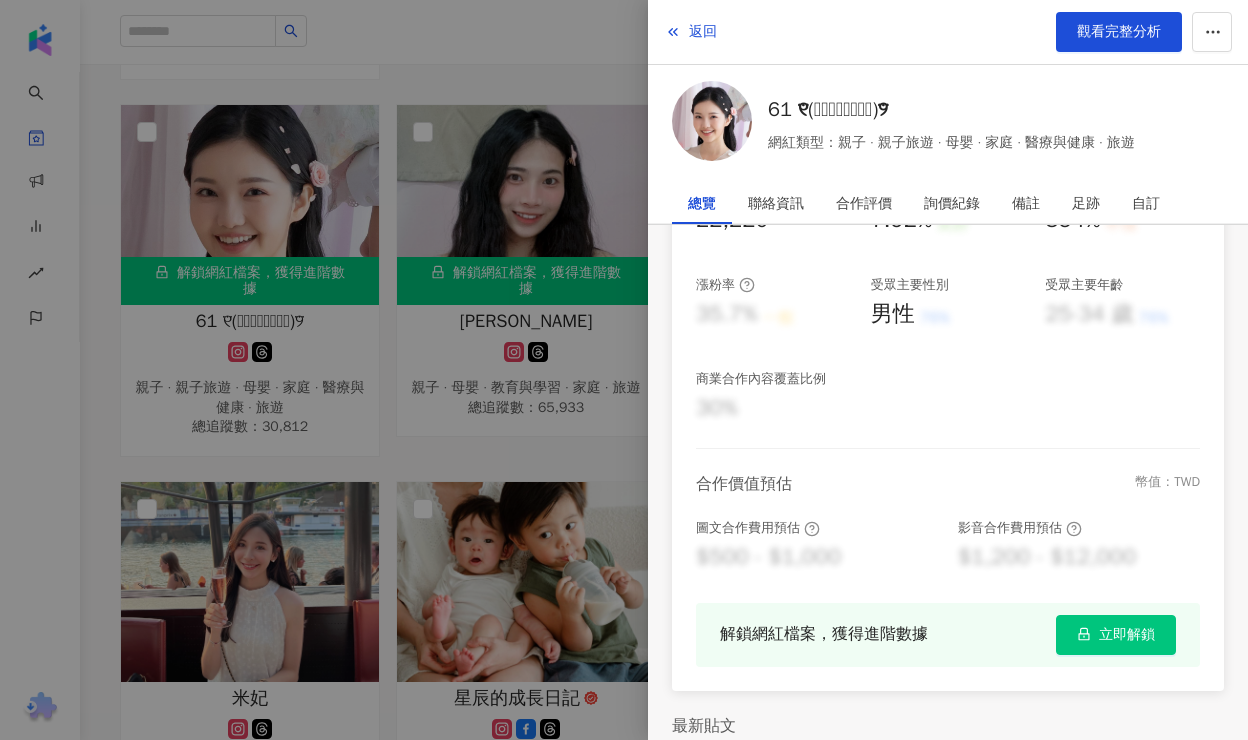 click on "立即解鎖" at bounding box center [1127, 635] 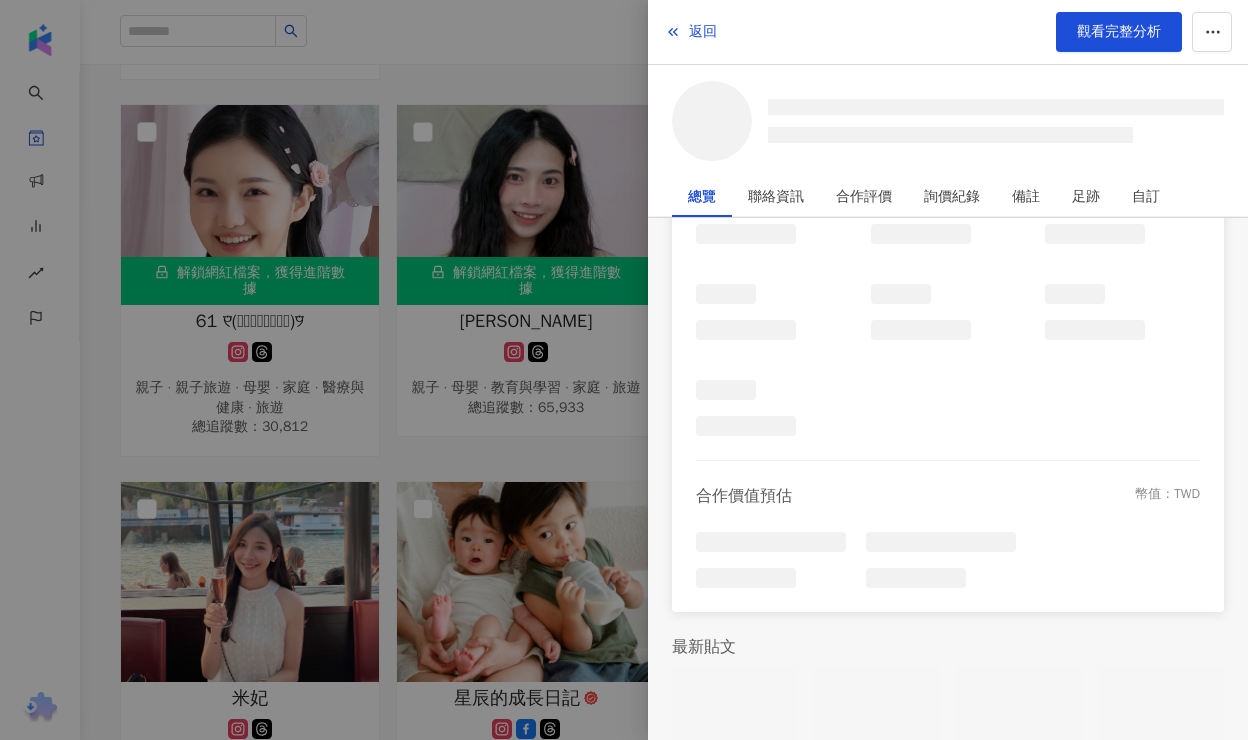 scroll, scrollTop: 362, scrollLeft: 0, axis: vertical 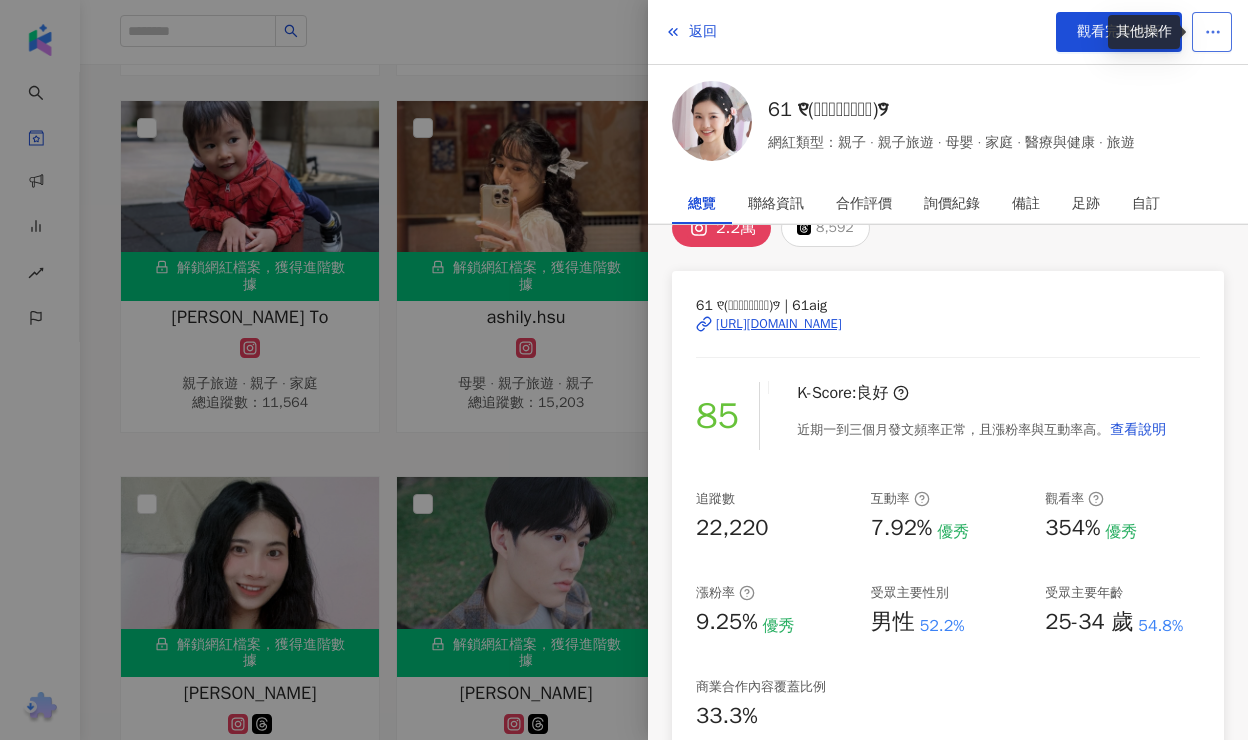 click at bounding box center [1213, 32] 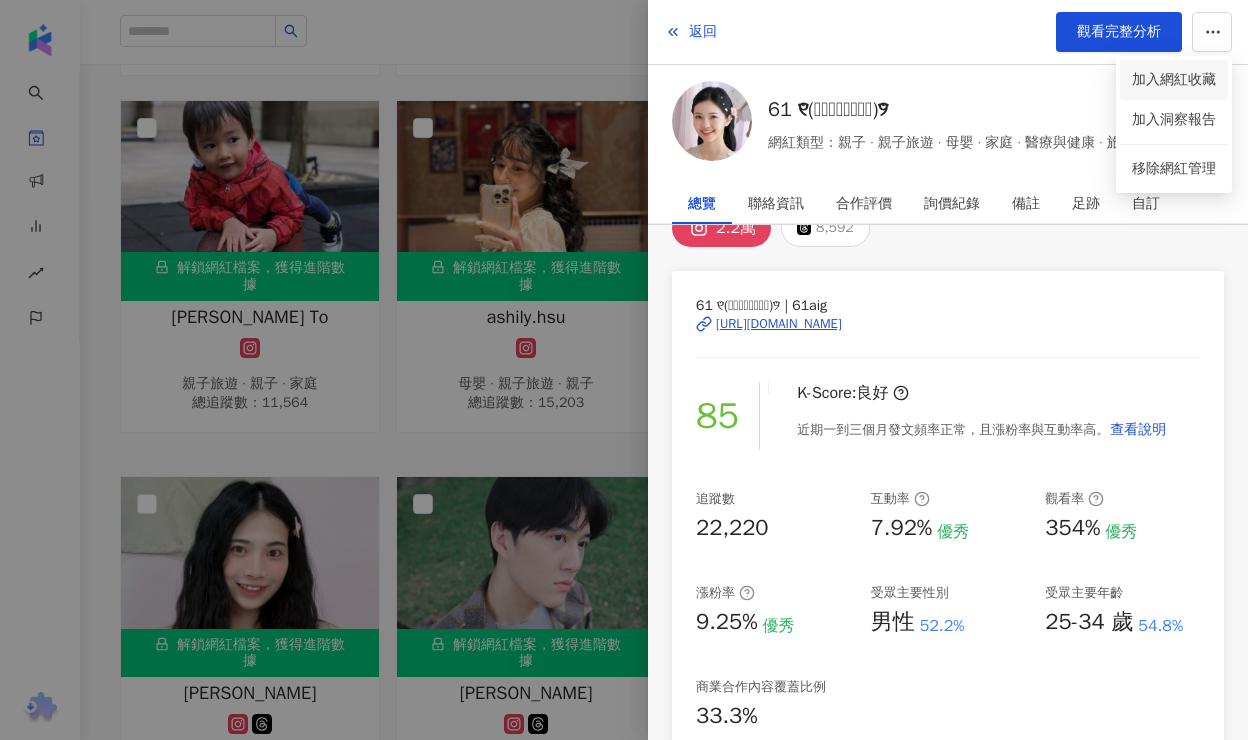 click on "加入網紅收藏" at bounding box center [1174, 80] 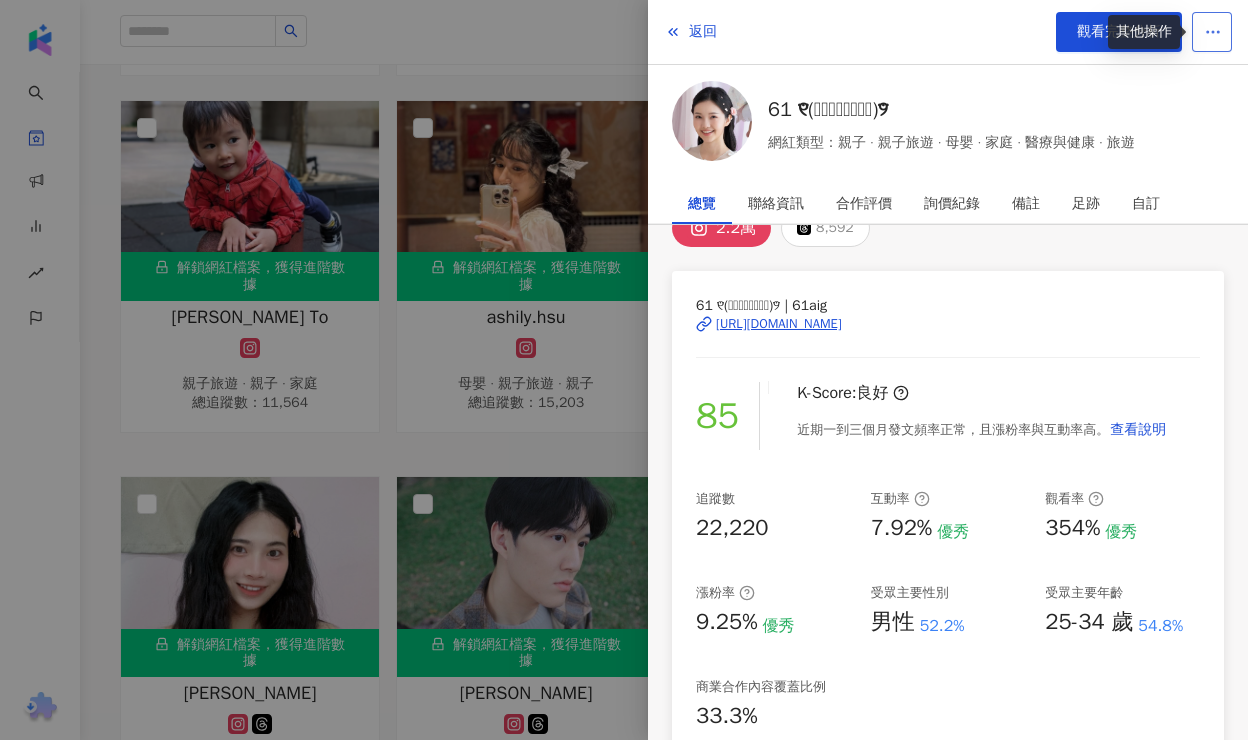 click at bounding box center [1212, 32] 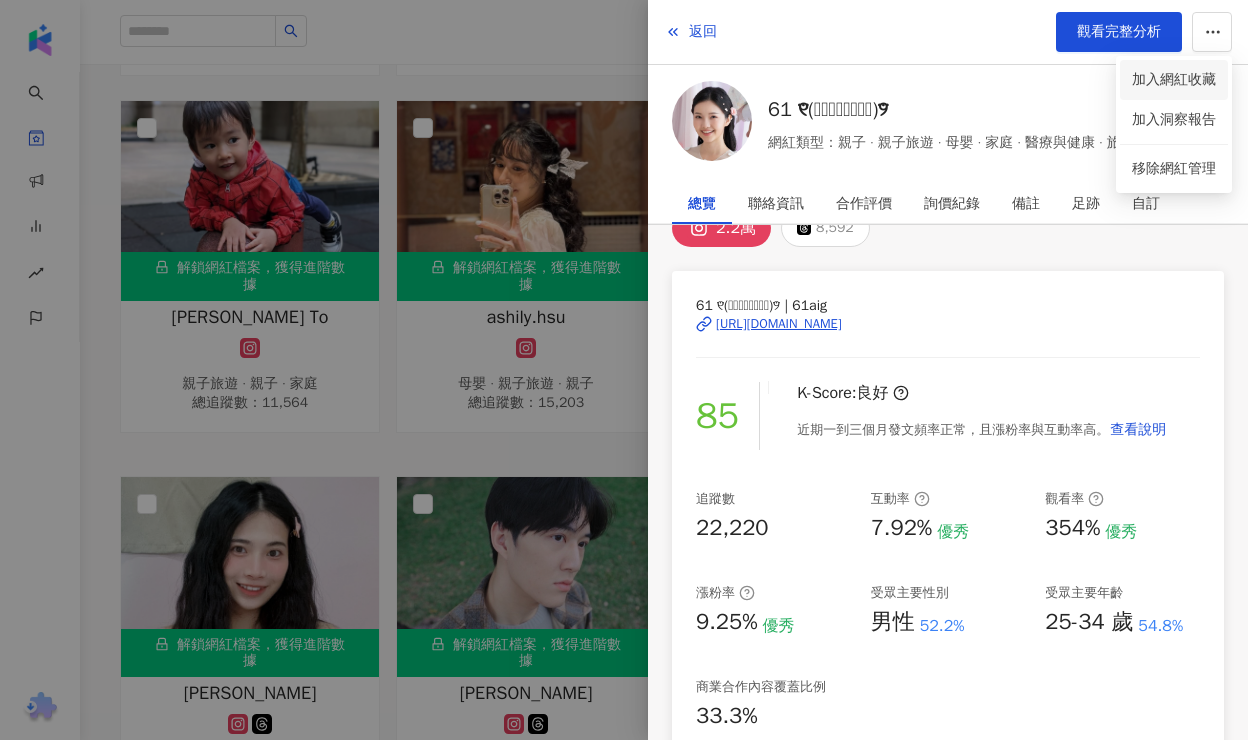 click on "加入網紅收藏" at bounding box center [1174, 80] 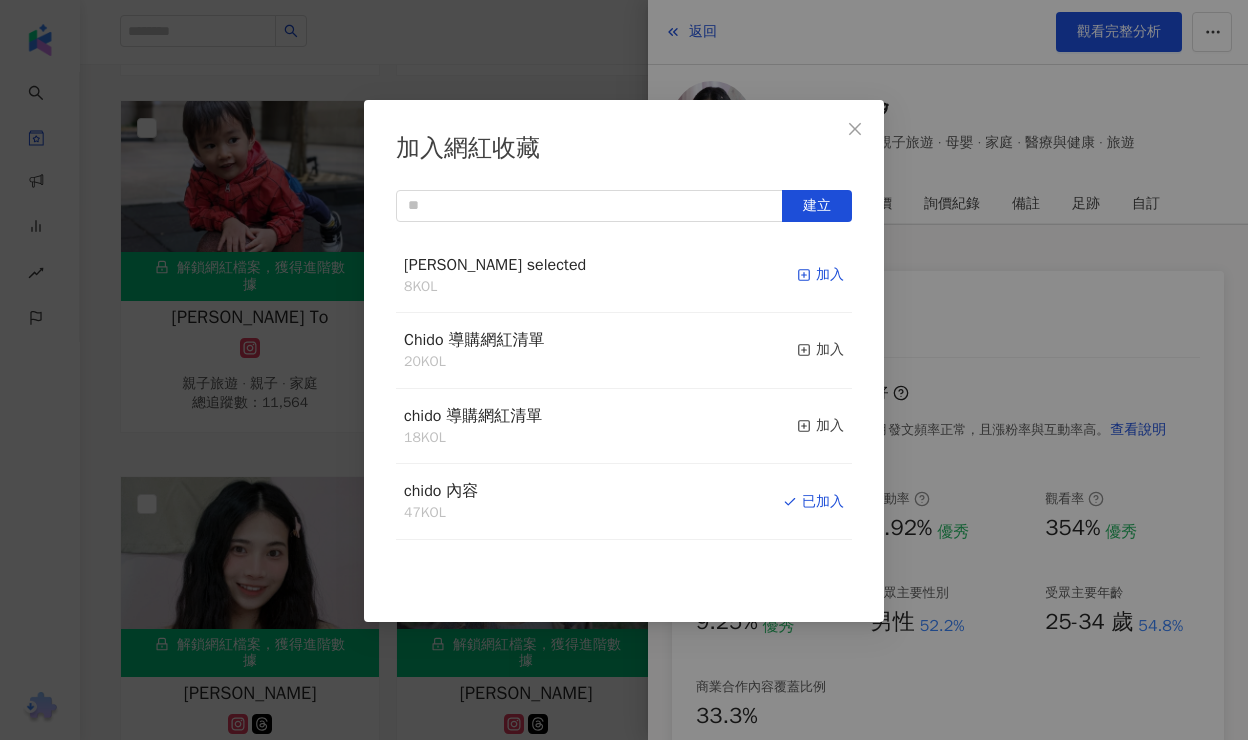 click 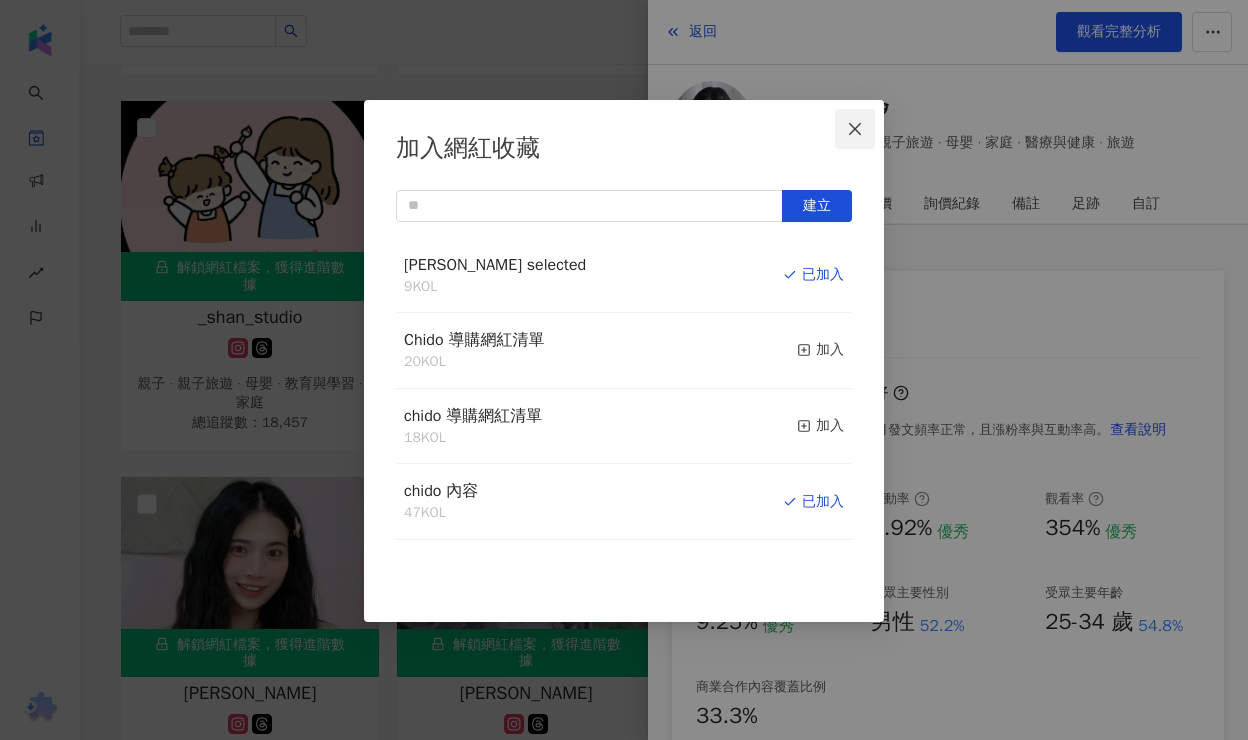 click at bounding box center (855, 129) 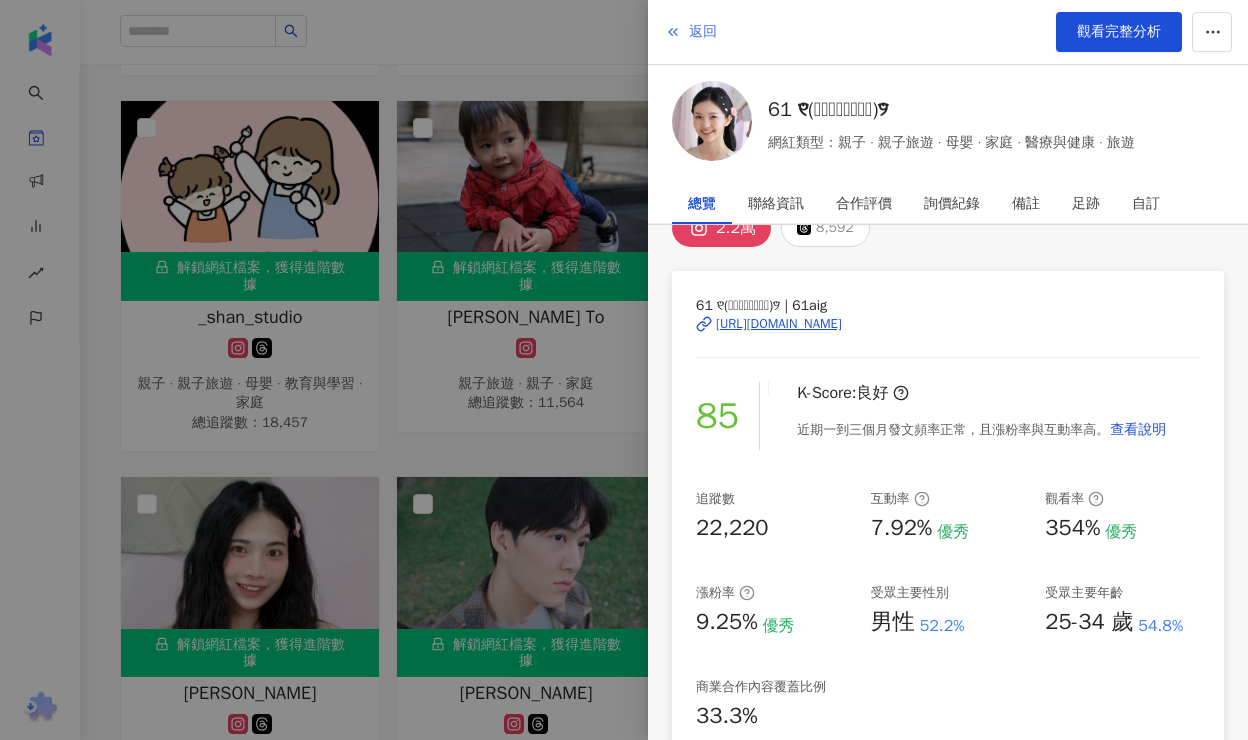 click 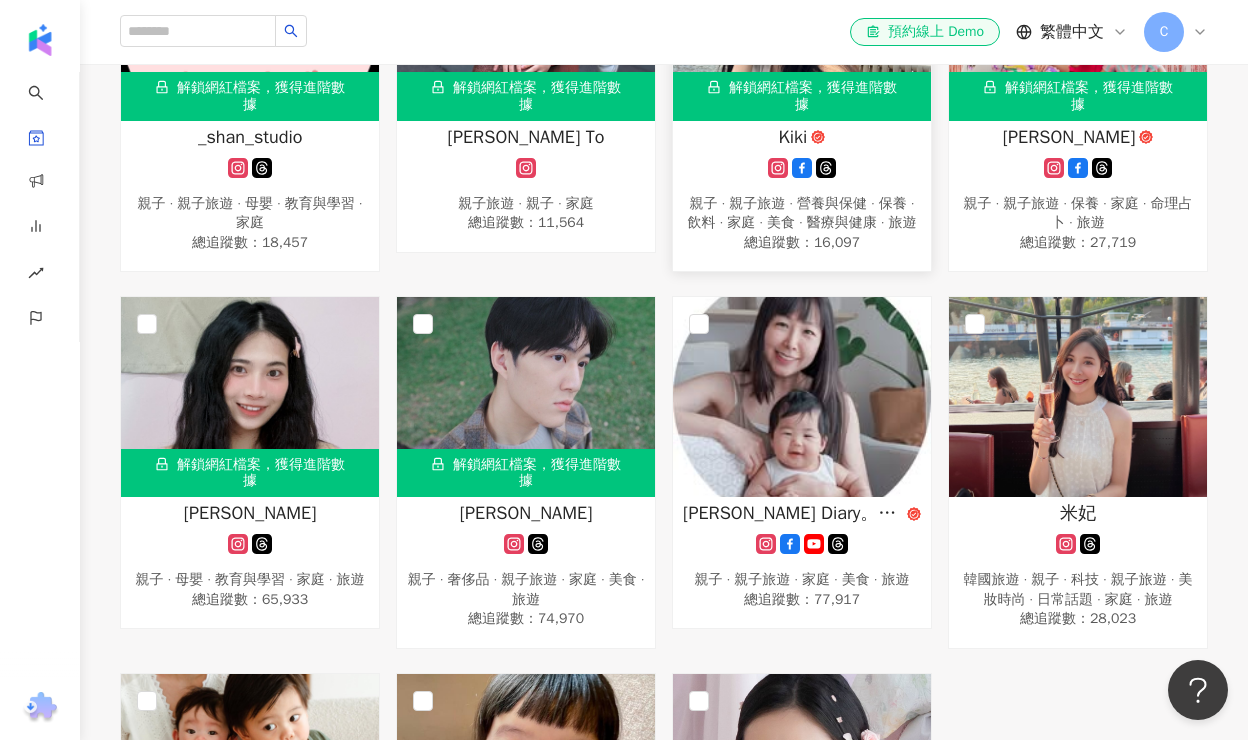 scroll, scrollTop: 3896, scrollLeft: 0, axis: vertical 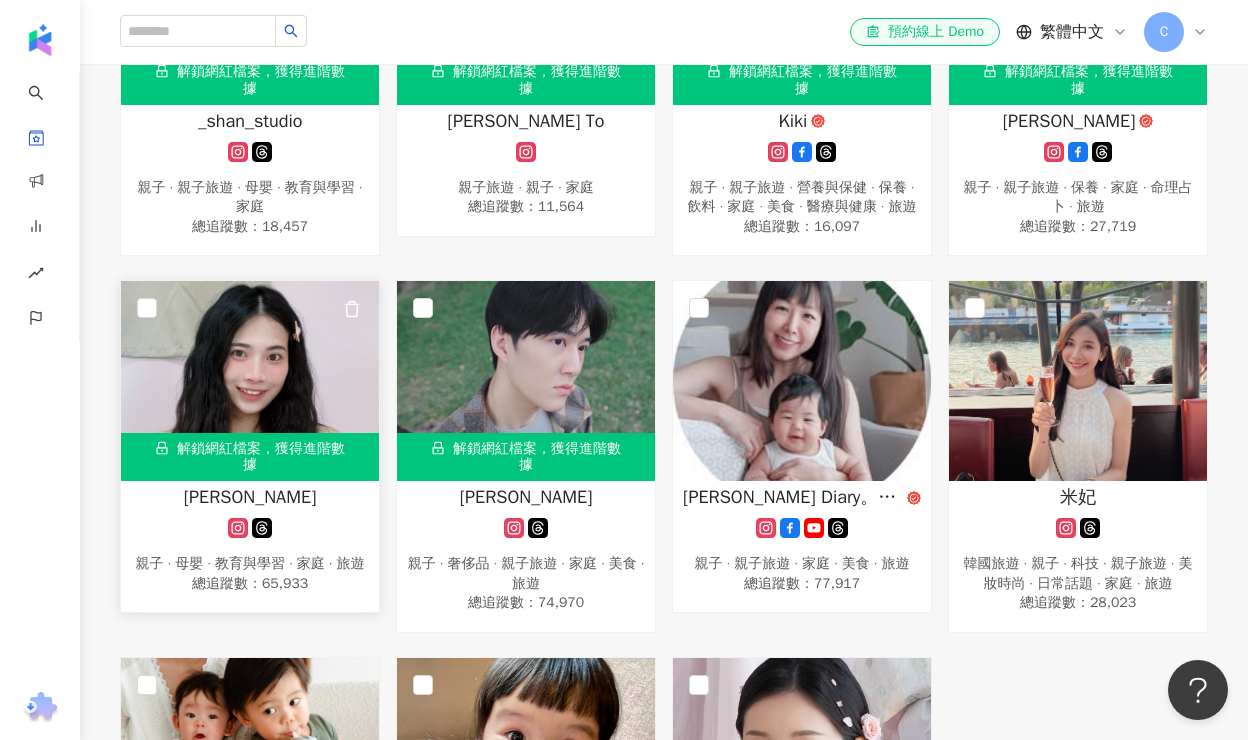 click on "解鎖網紅檔案，獲得進階數據" at bounding box center (250, 457) 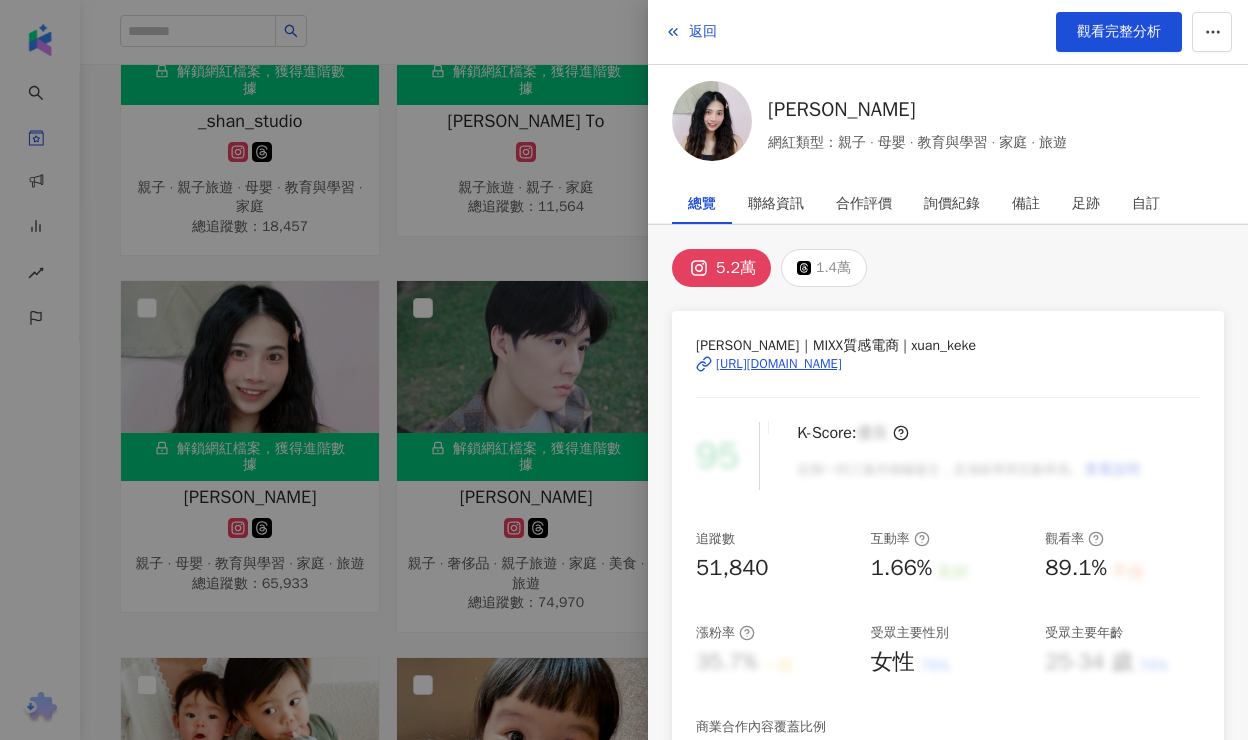 click on "[URL][DOMAIN_NAME]" at bounding box center [779, 364] 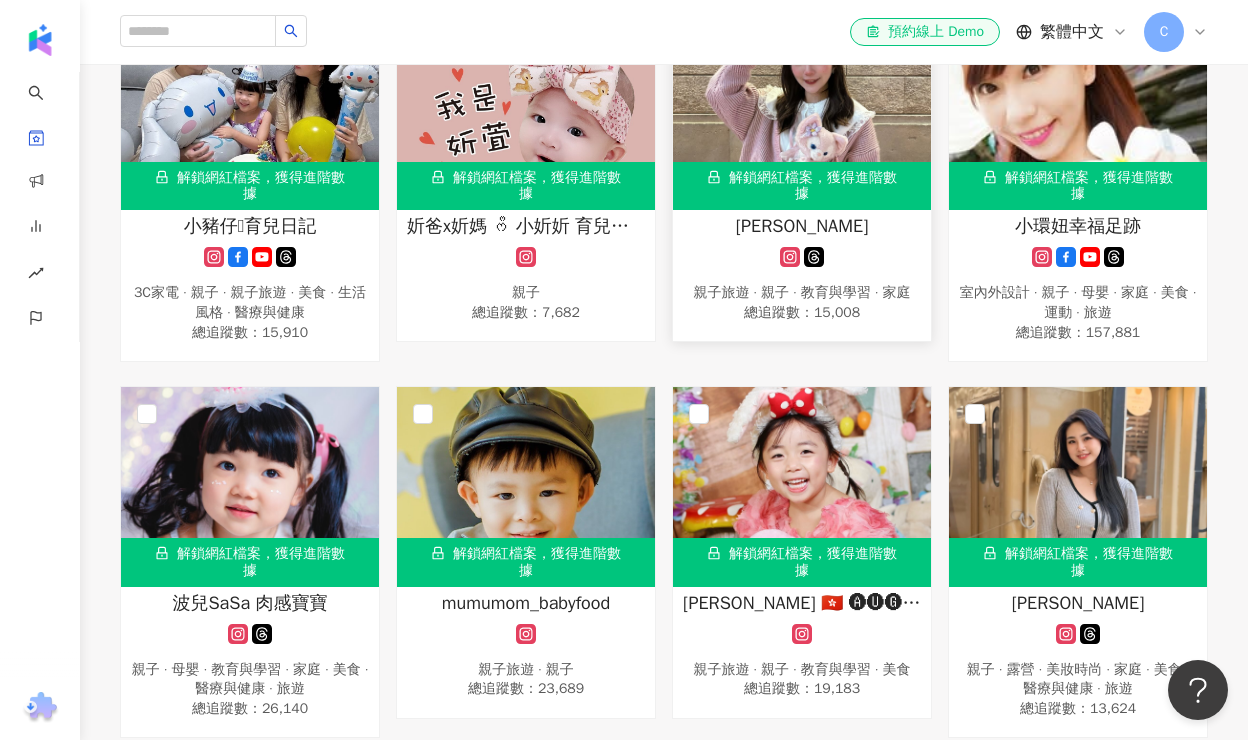 scroll, scrollTop: 1104, scrollLeft: 0, axis: vertical 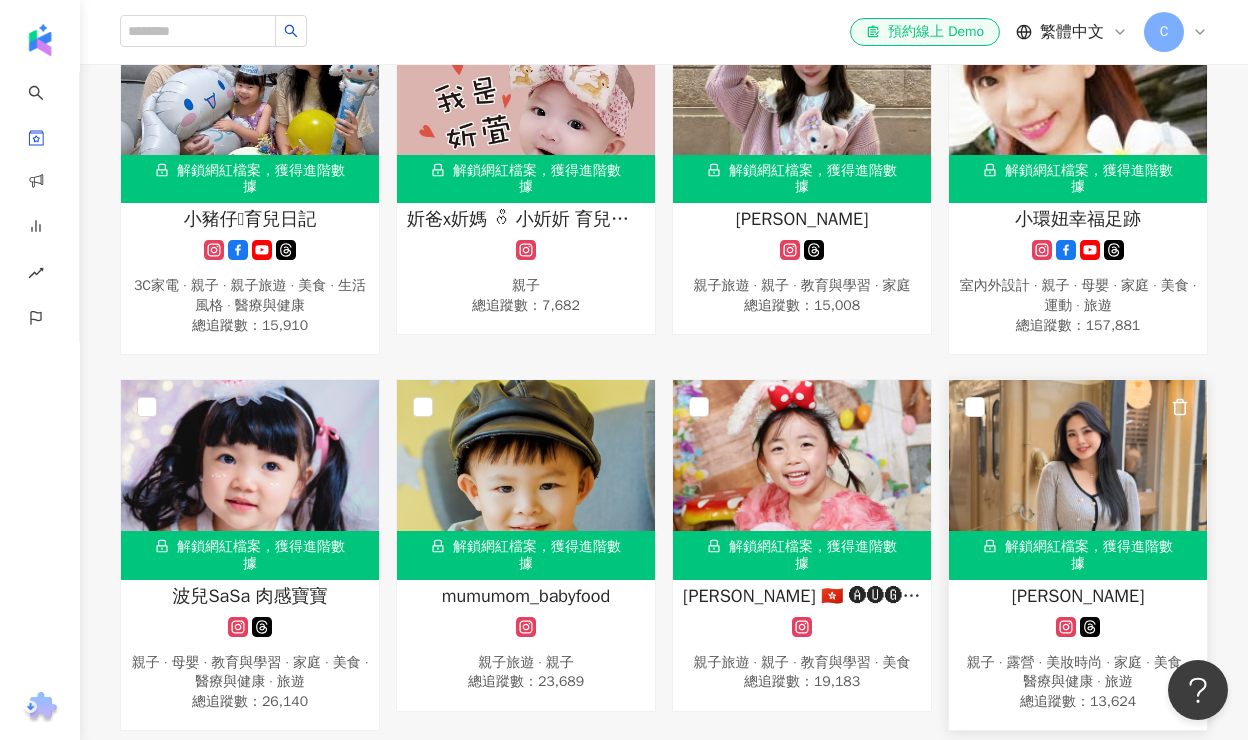 click on "解鎖網紅檔案，獲得進階數據" at bounding box center (1078, 555) 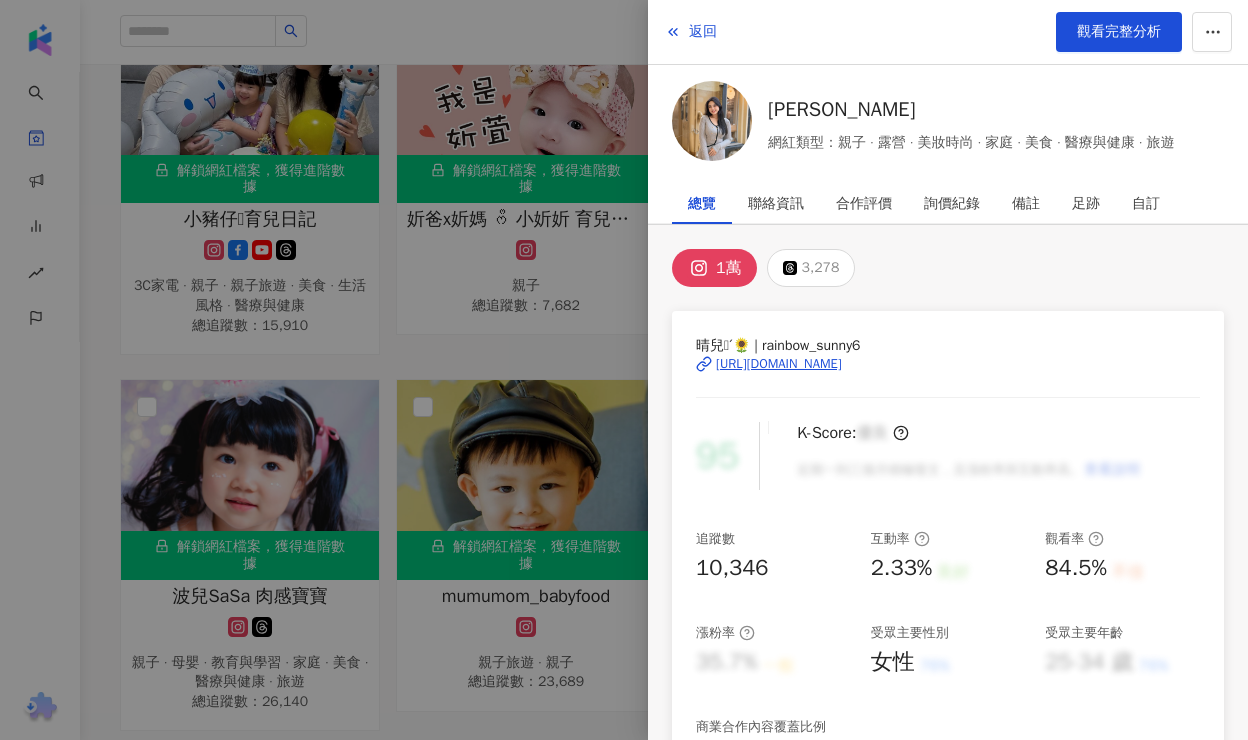 click on "[URL][DOMAIN_NAME]" at bounding box center [779, 364] 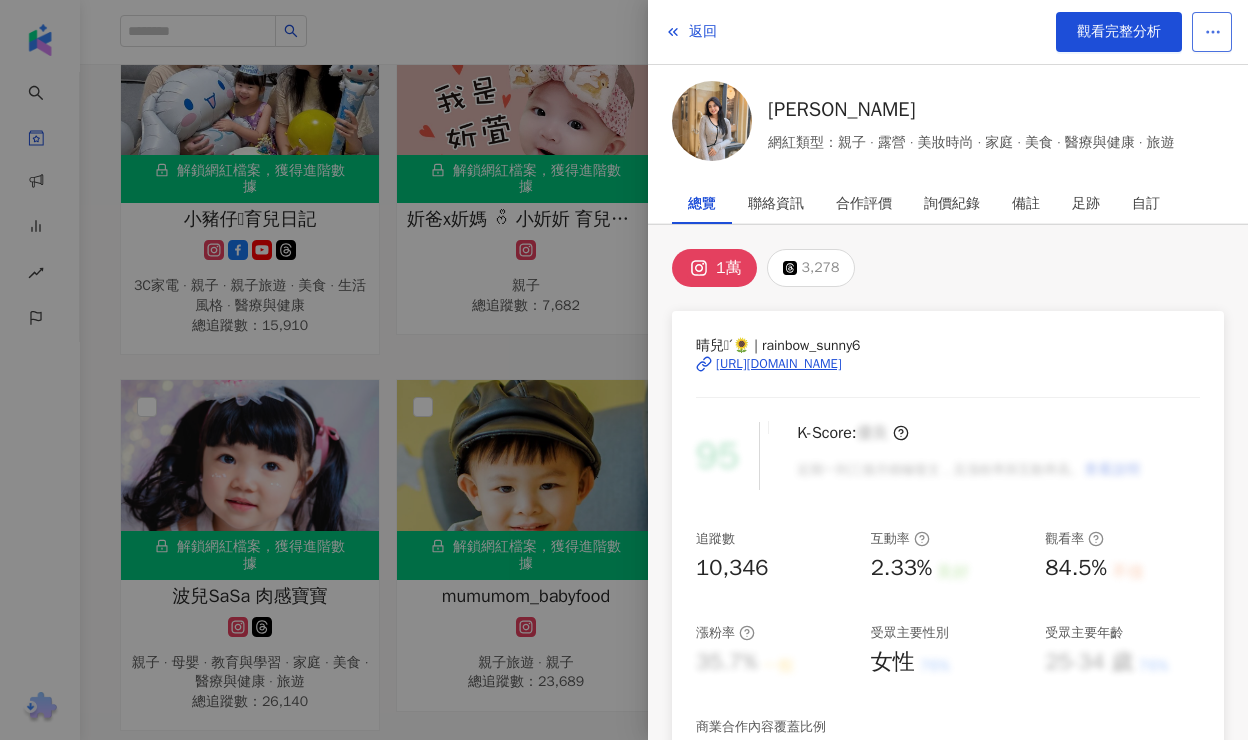 click at bounding box center [1212, 32] 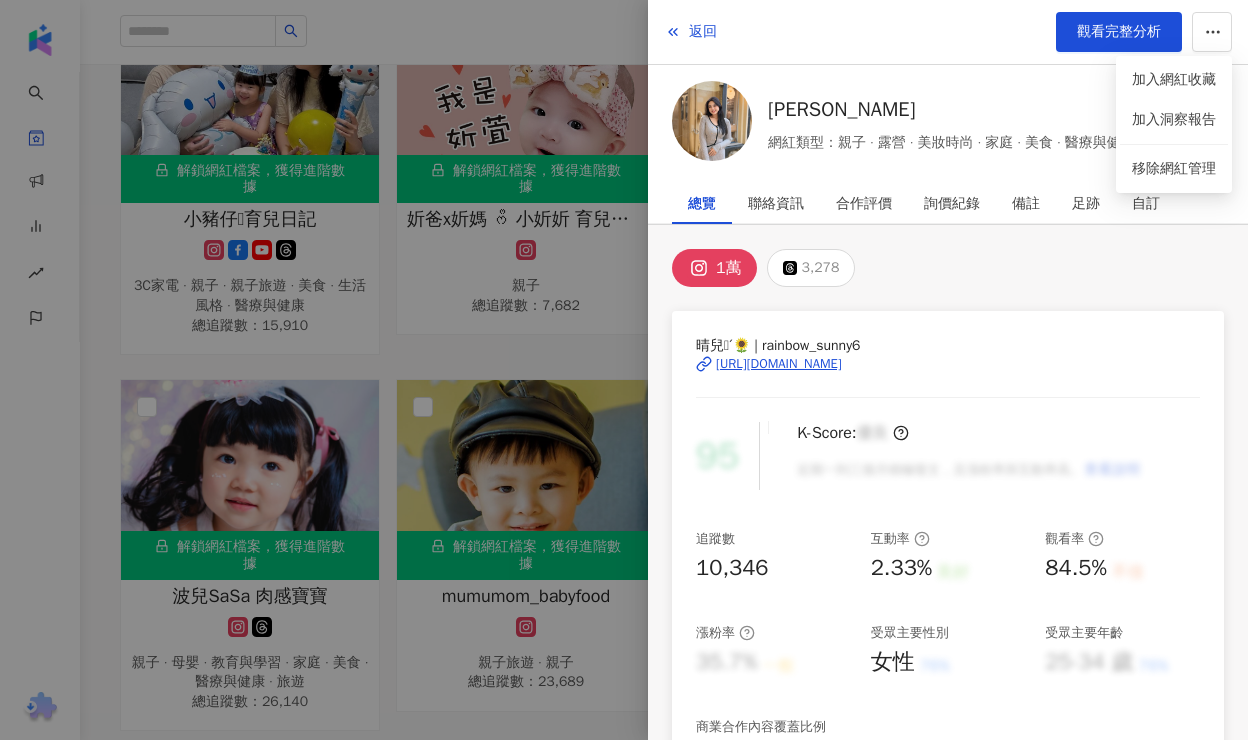 click on "1萬 3,278" at bounding box center (948, 268) 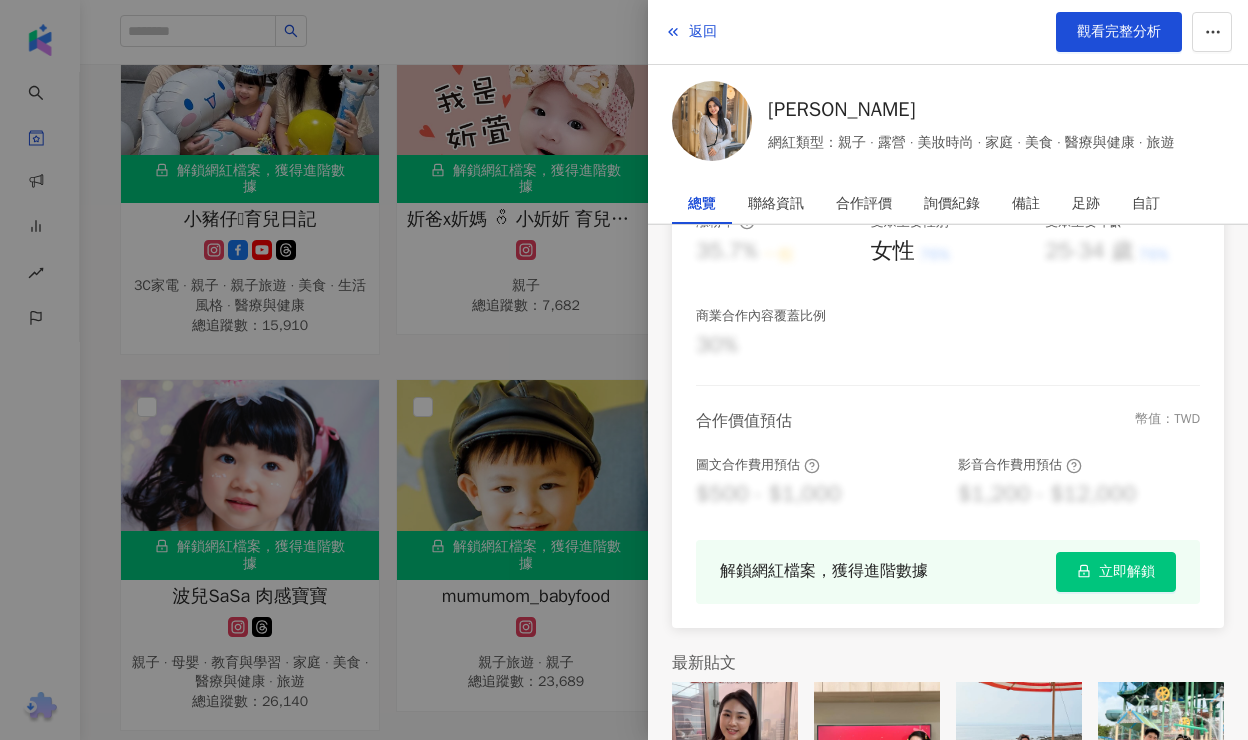 scroll, scrollTop: 503, scrollLeft: 0, axis: vertical 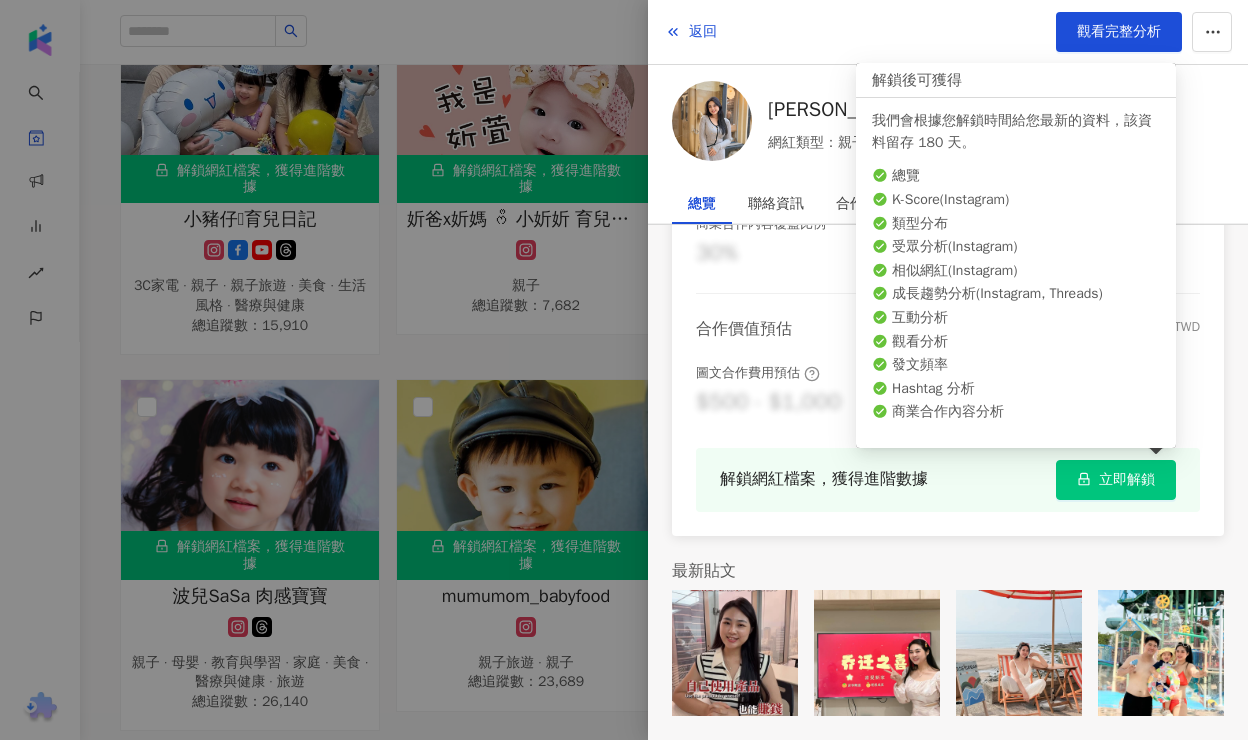 click on "立即解鎖" at bounding box center [1127, 480] 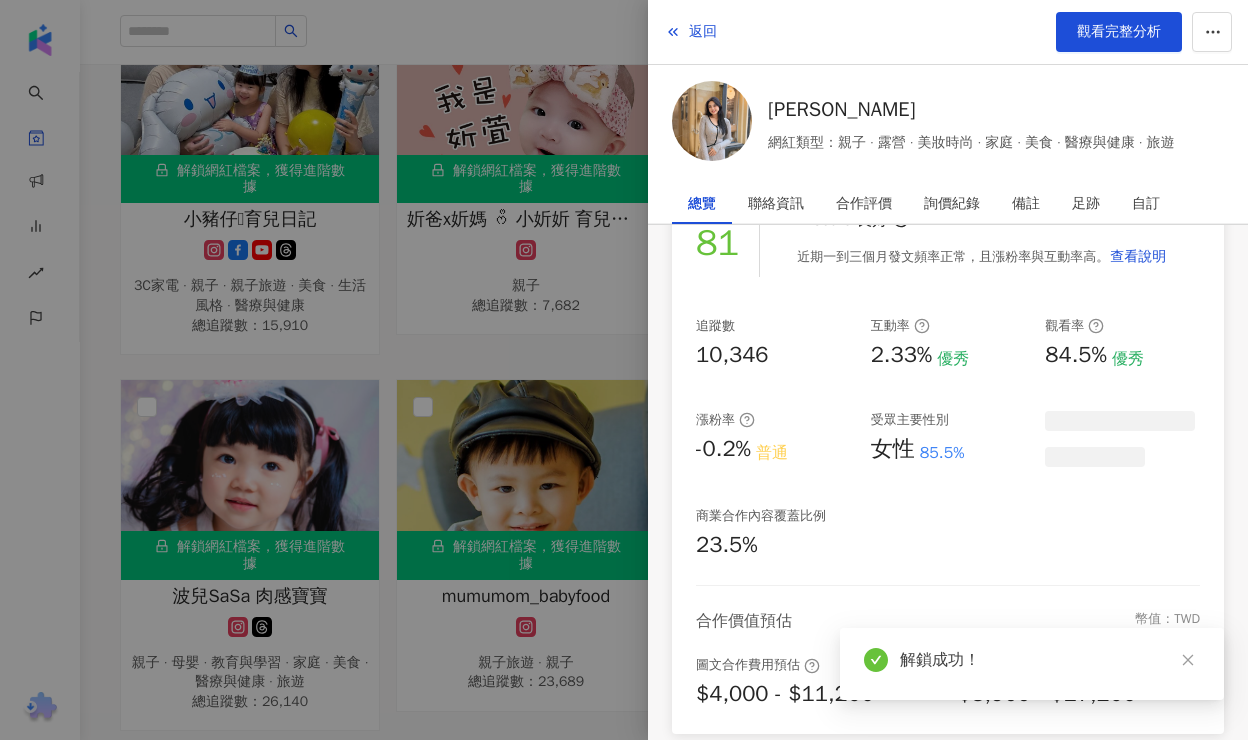 scroll, scrollTop: 200, scrollLeft: 0, axis: vertical 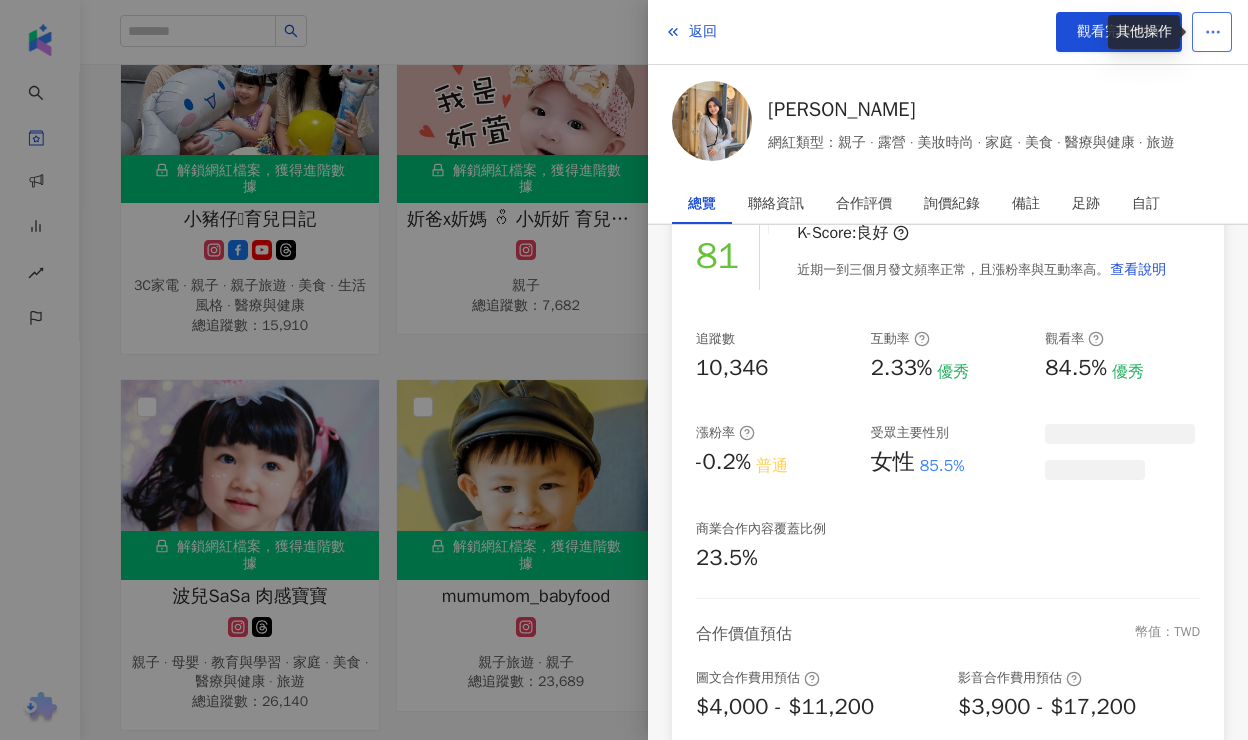click 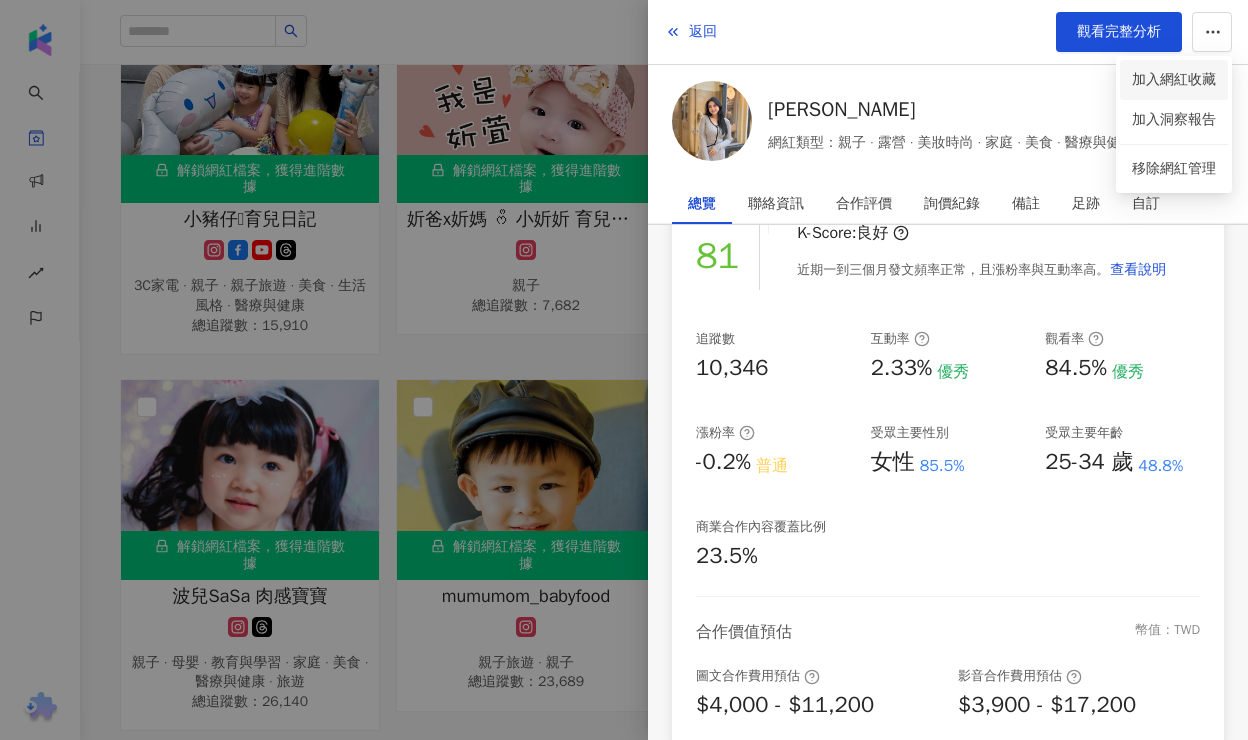 click on "加入網紅收藏" at bounding box center (1174, 80) 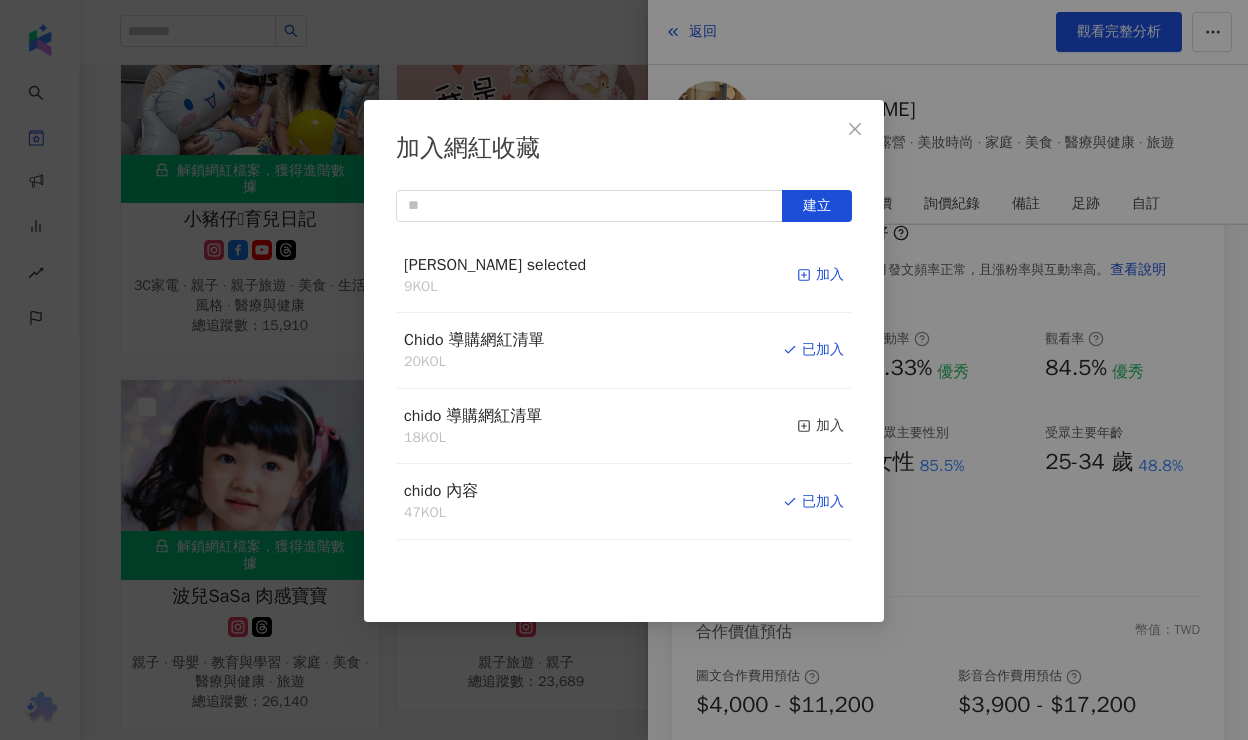 click 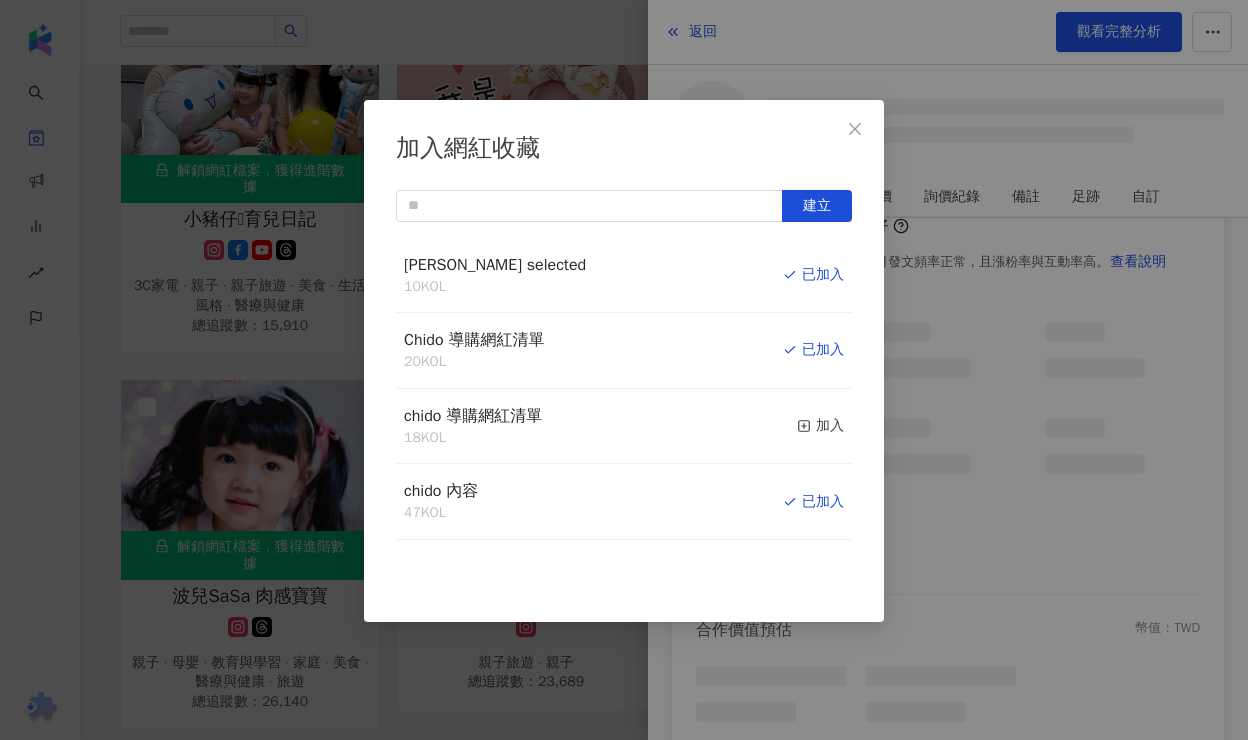 scroll, scrollTop: 200, scrollLeft: 0, axis: vertical 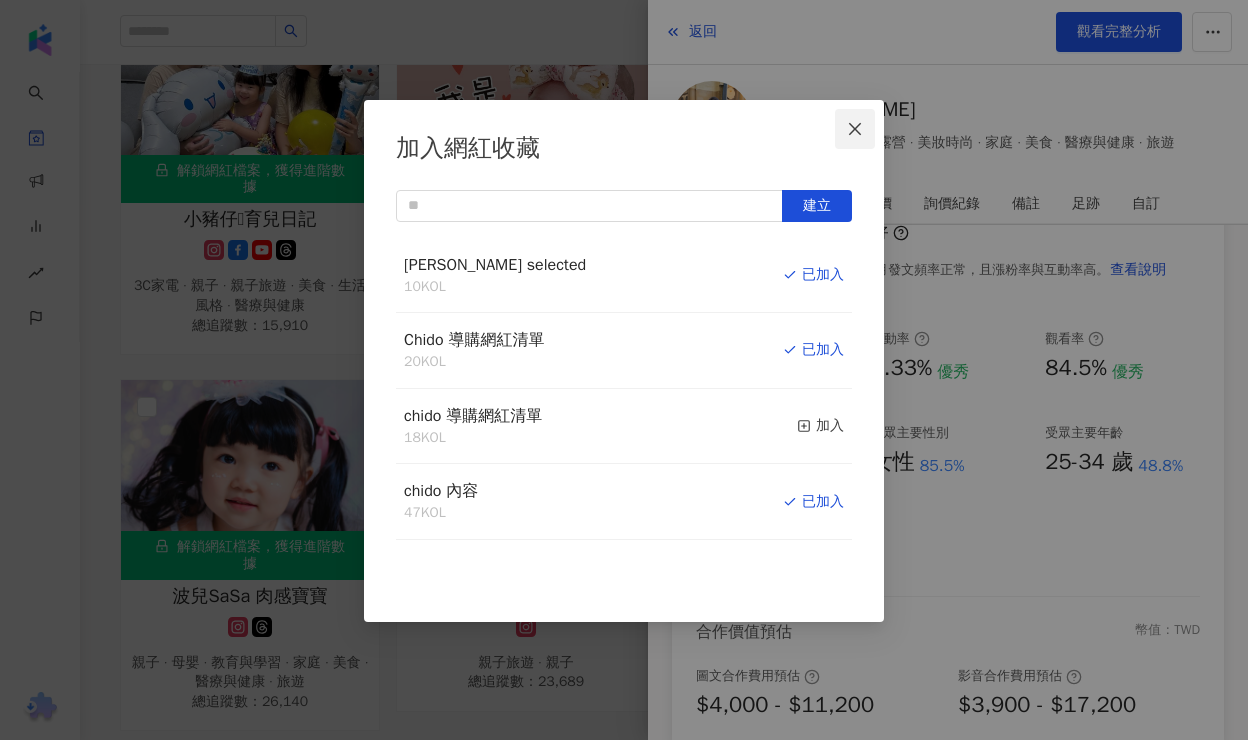 click 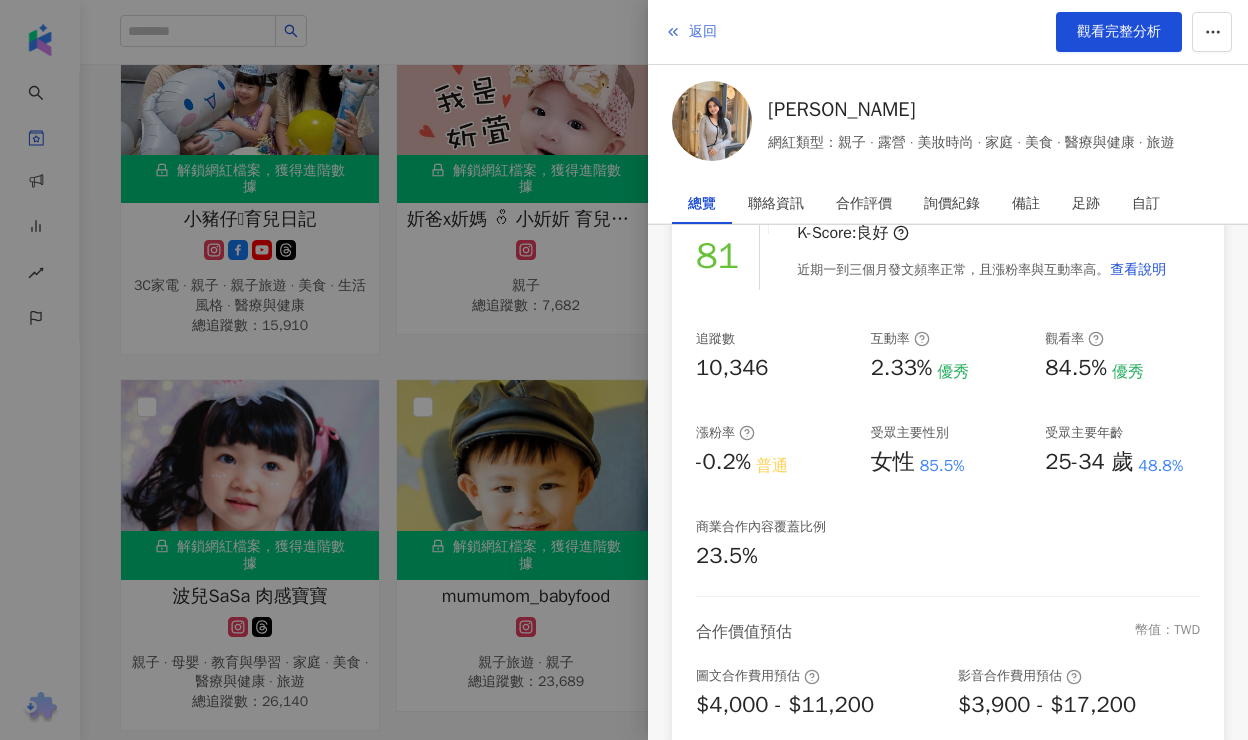 click 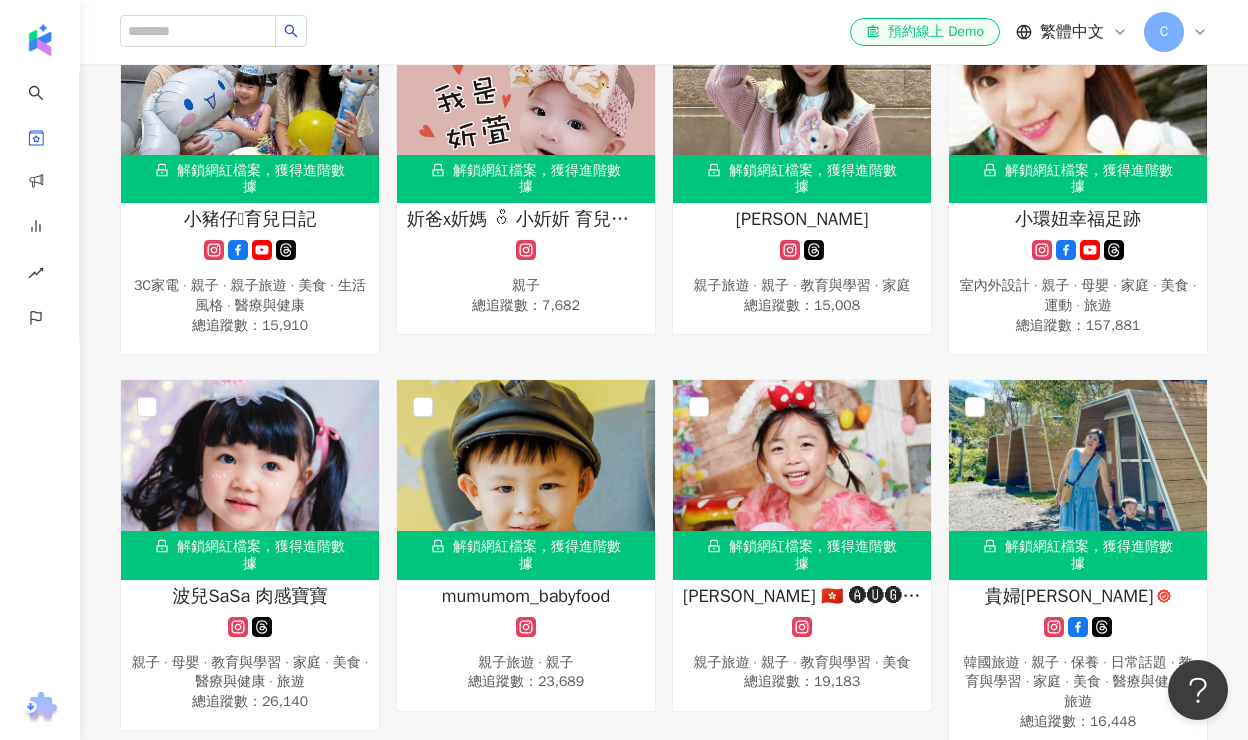 click on "el-icon-cs 預約線上 Demo 繁體中文 C" at bounding box center [664, 32] 